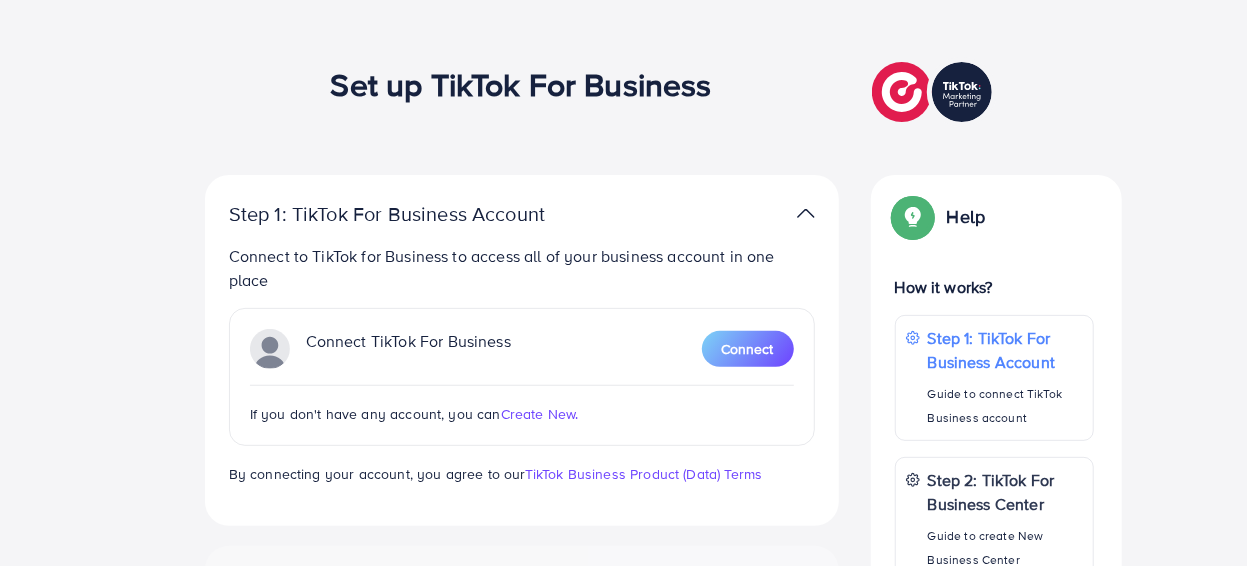 scroll, scrollTop: 84, scrollLeft: 0, axis: vertical 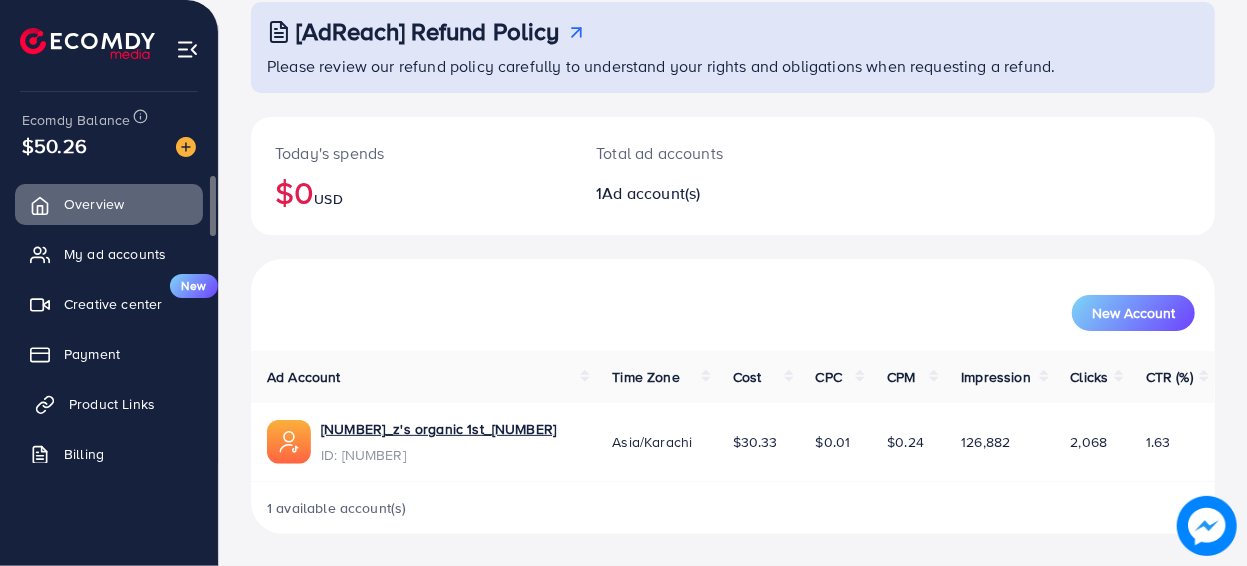 click on "Product Links" at bounding box center (112, 404) 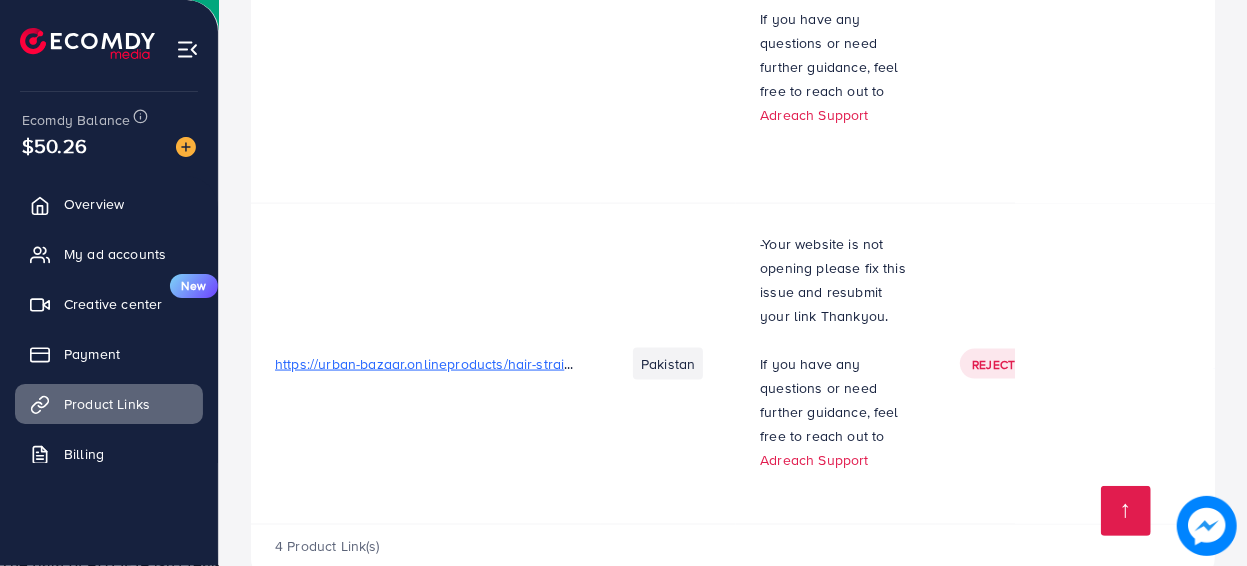 scroll, scrollTop: 1555, scrollLeft: 0, axis: vertical 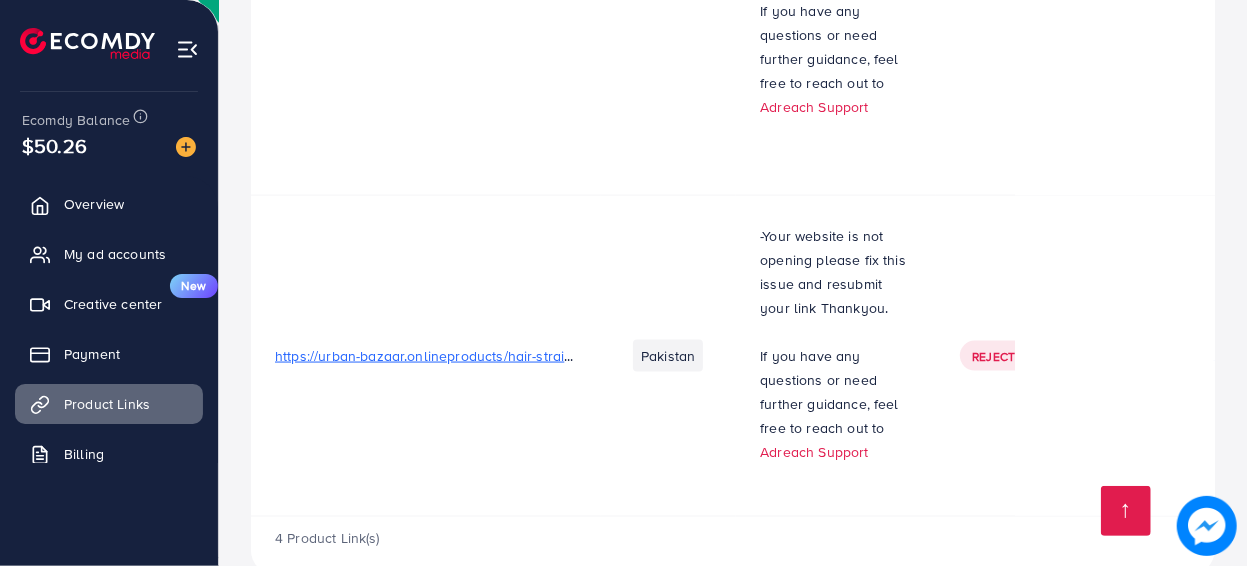 click on "https://urban-bazaar.onlineproducts/hair-straightener-brush-" at bounding box center (467, 356) 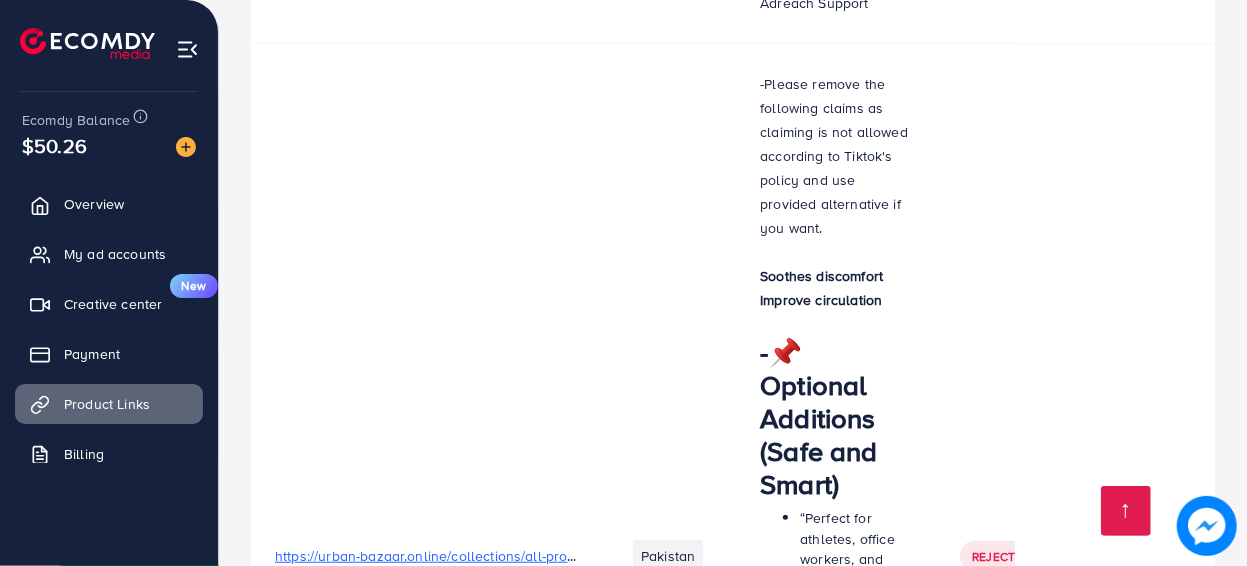 scroll, scrollTop: 678, scrollLeft: 0, axis: vertical 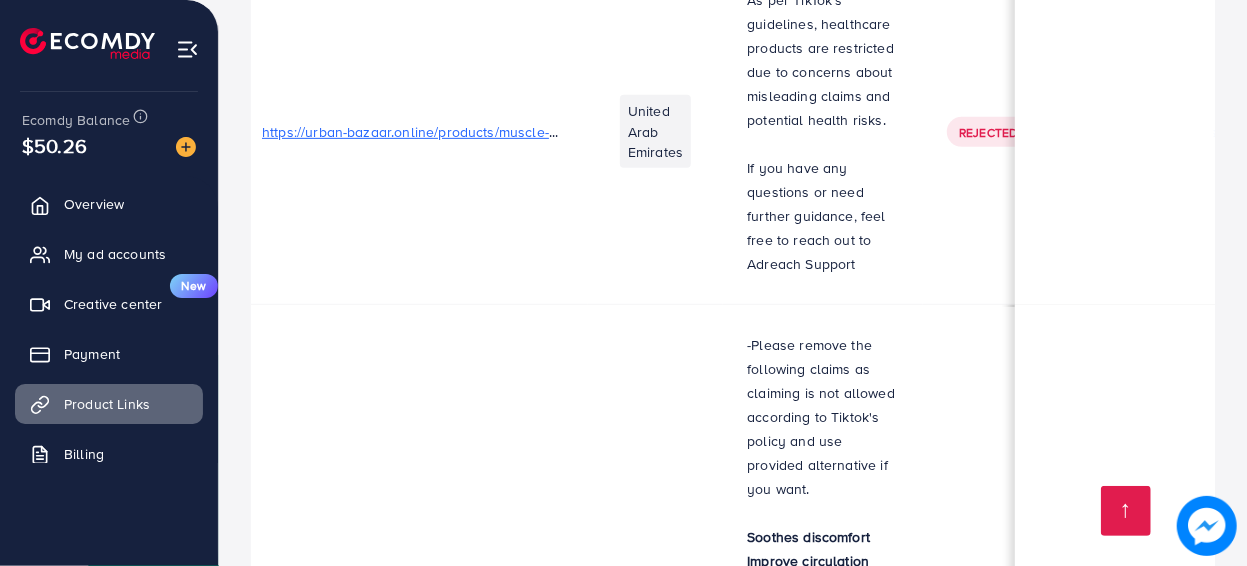 click on "https://urban-bazaar.online/collections/all-products/products/muscle-massage-gun" at bounding box center [413, 817] 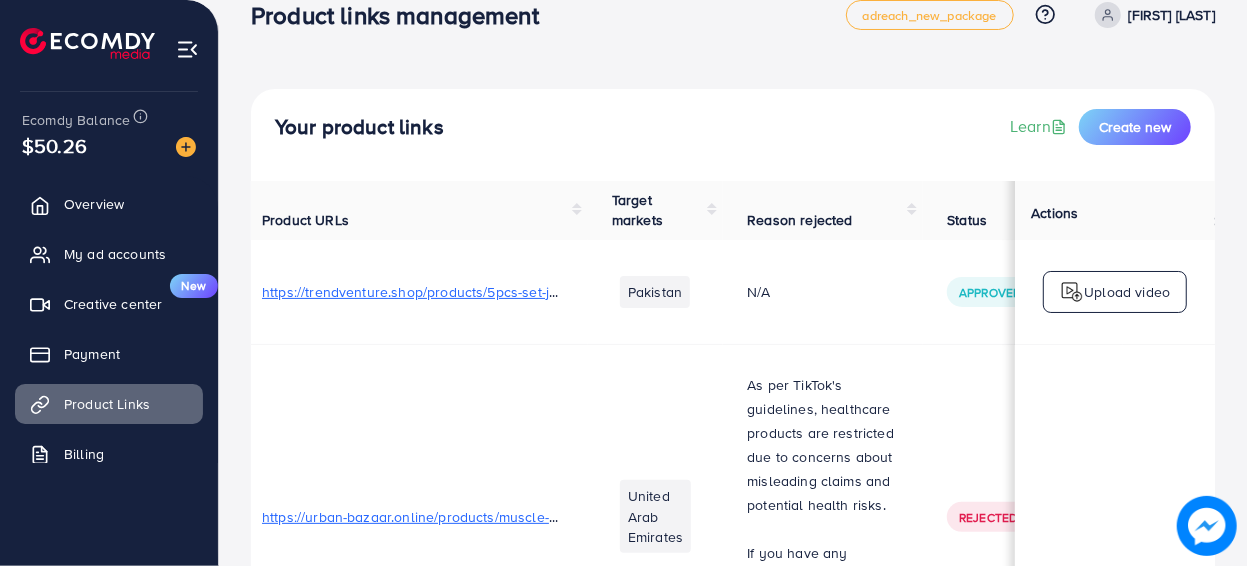 scroll, scrollTop: 34, scrollLeft: 0, axis: vertical 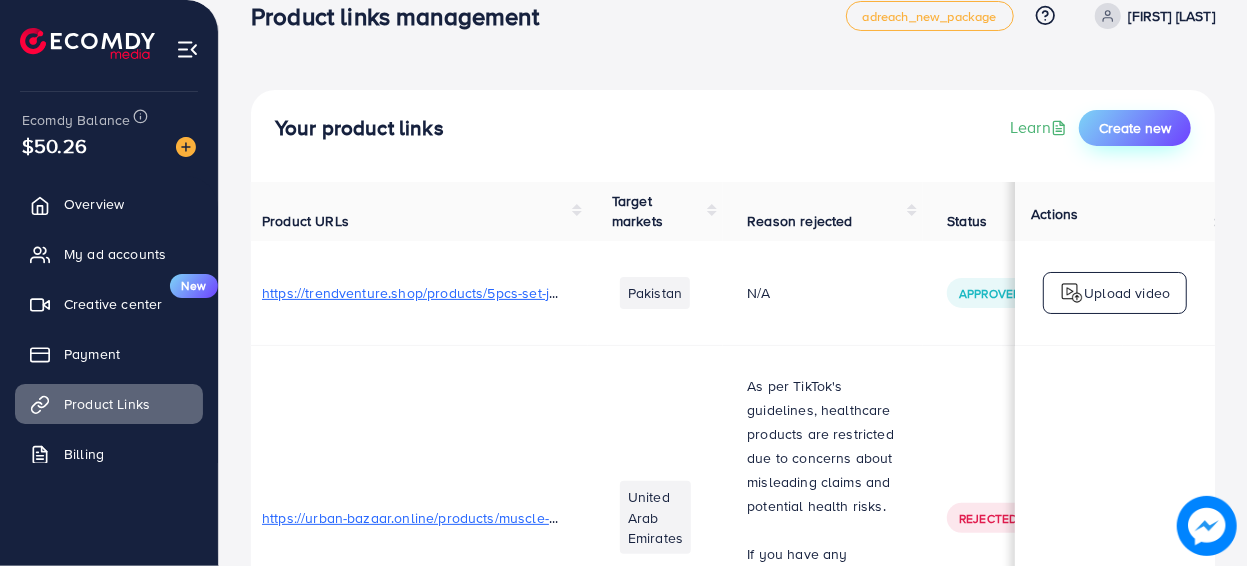 click on "Create new" at bounding box center [1135, 128] 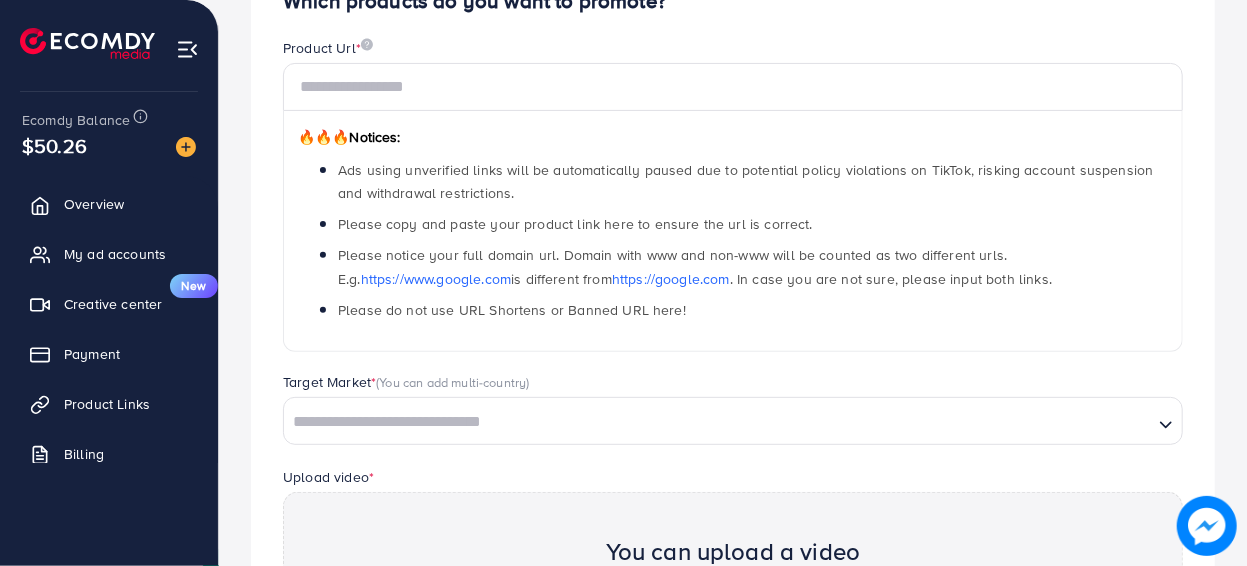 scroll, scrollTop: 224, scrollLeft: 0, axis: vertical 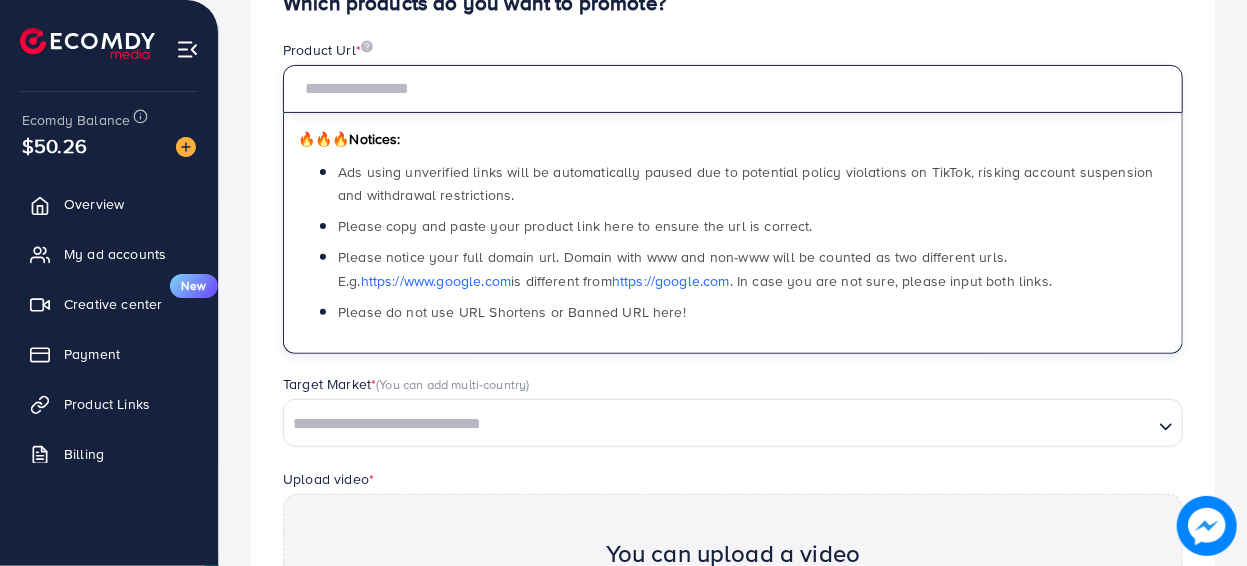 click at bounding box center [733, 89] 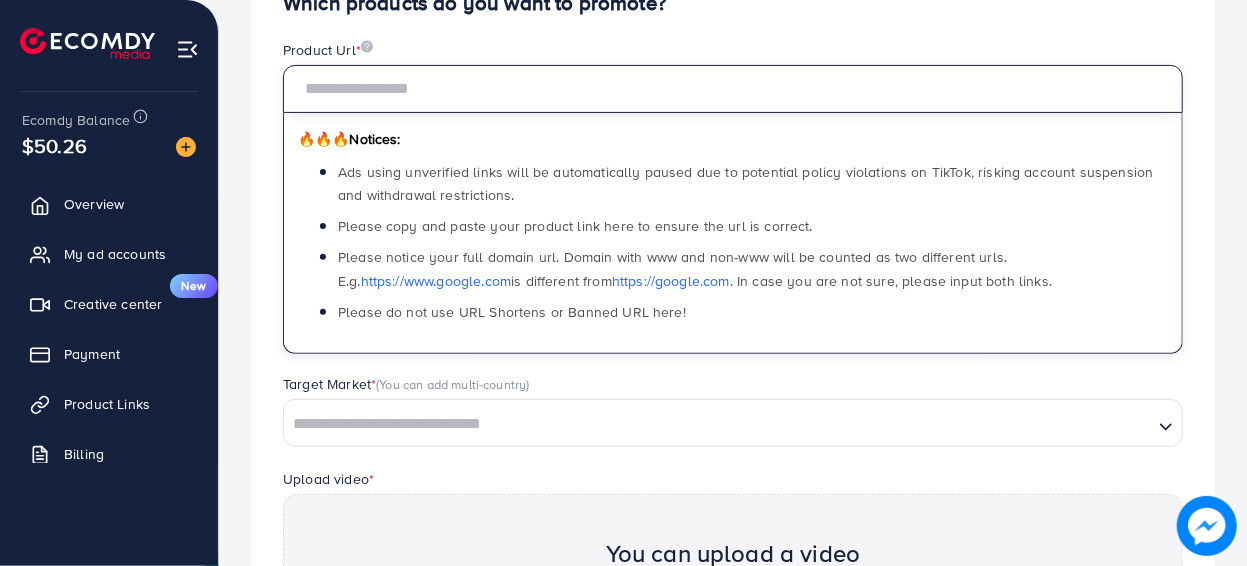 paste on "**********" 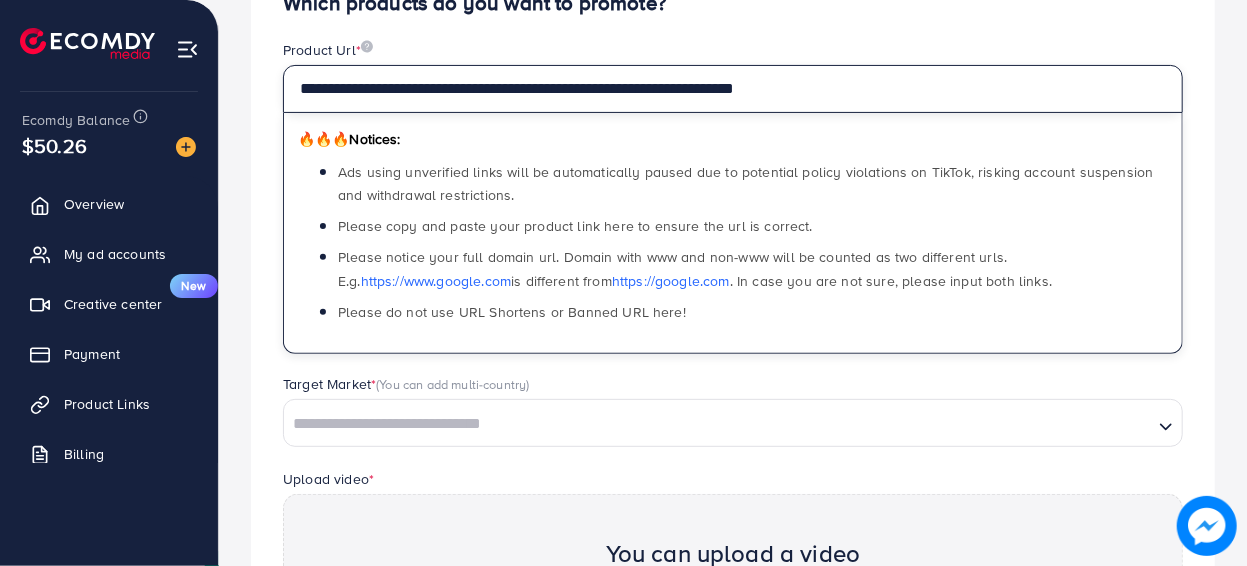 type on "**********" 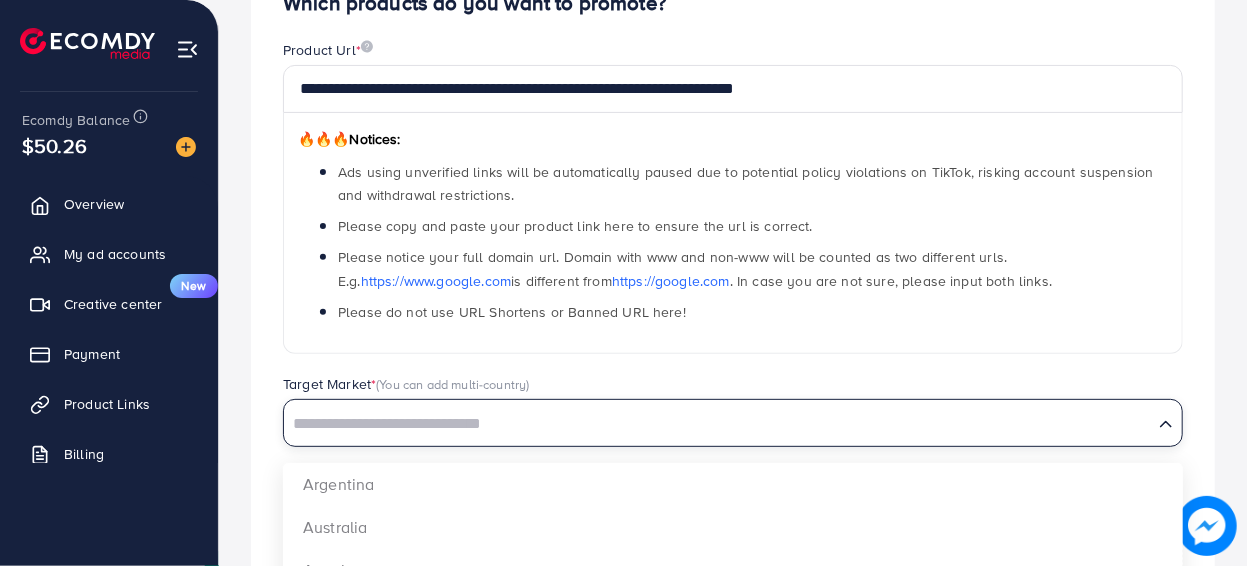 click at bounding box center [718, 424] 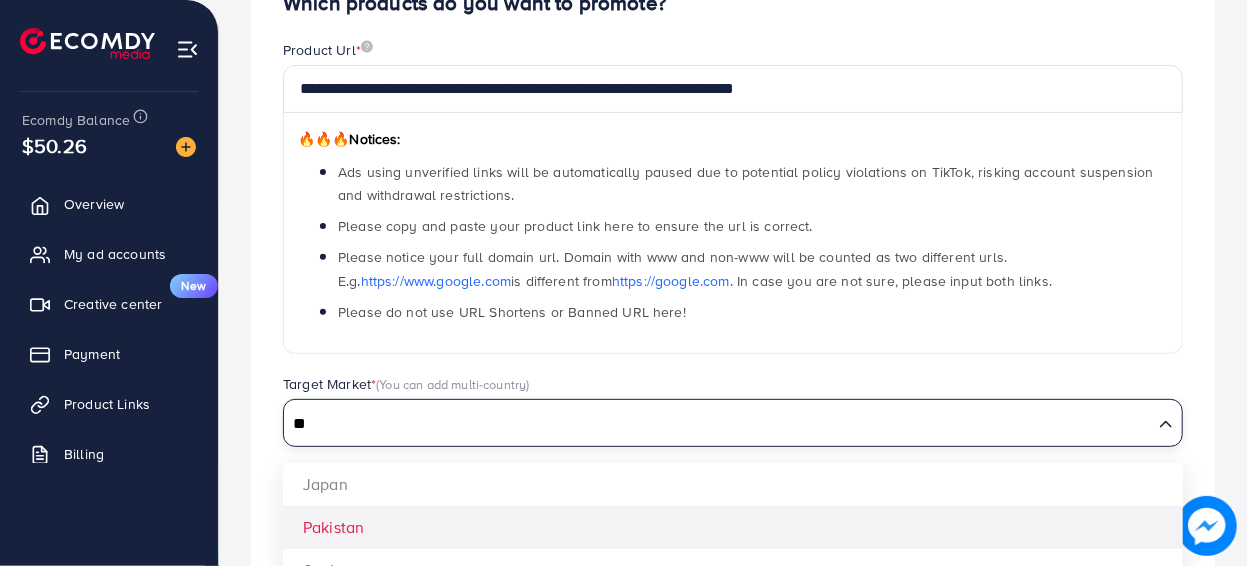 type on "**" 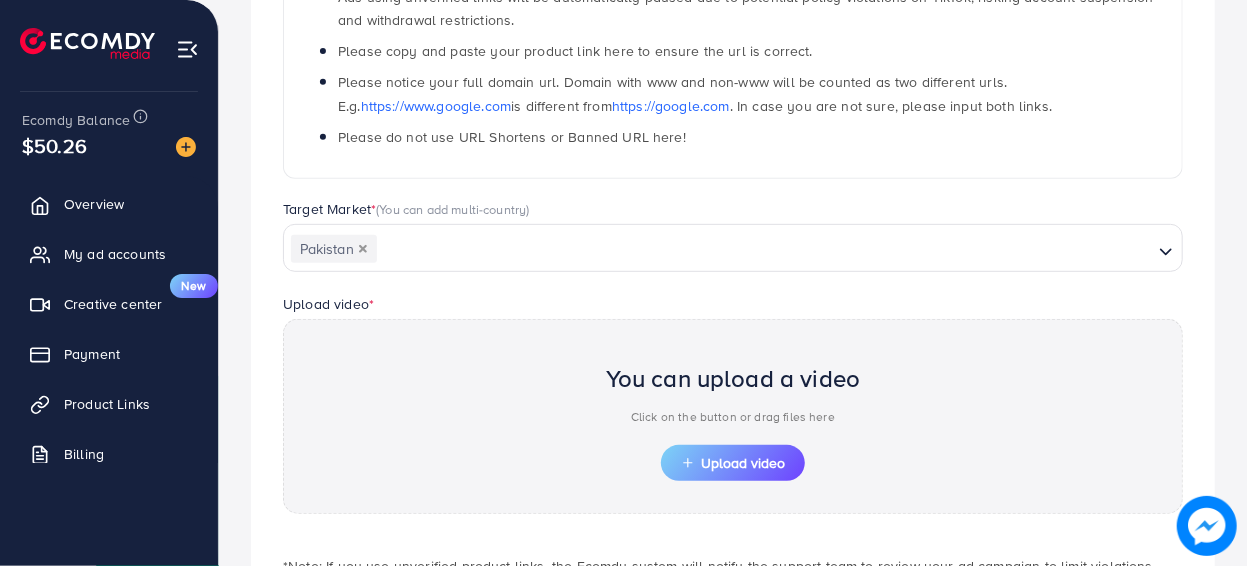 scroll, scrollTop: 400, scrollLeft: 0, axis: vertical 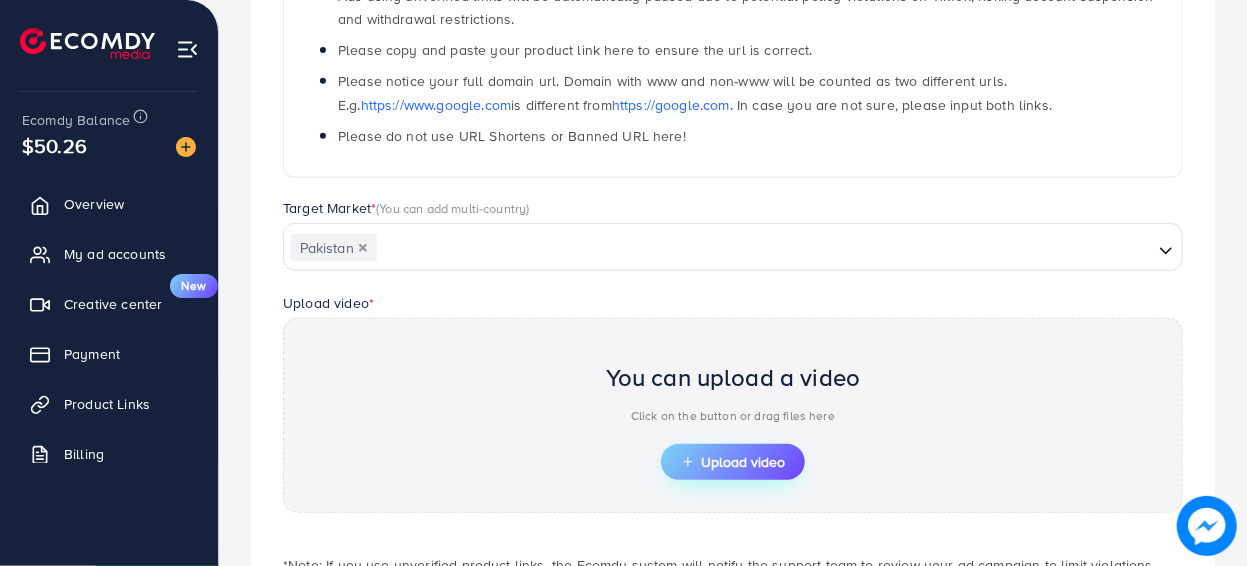 click on "Upload video" at bounding box center [733, 462] 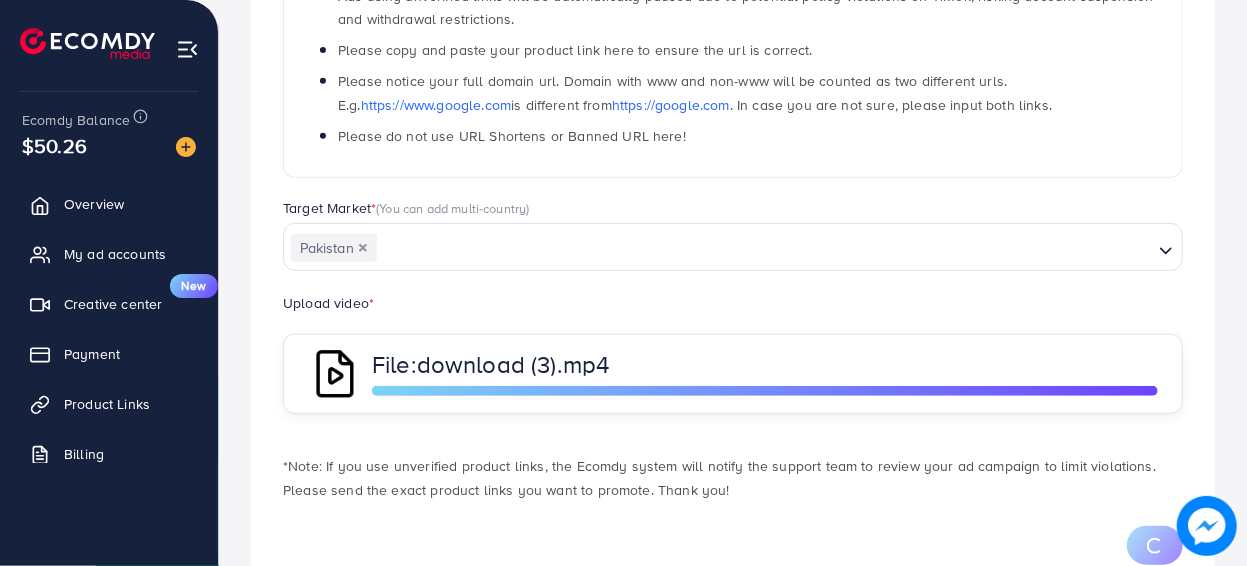 scroll, scrollTop: 460, scrollLeft: 0, axis: vertical 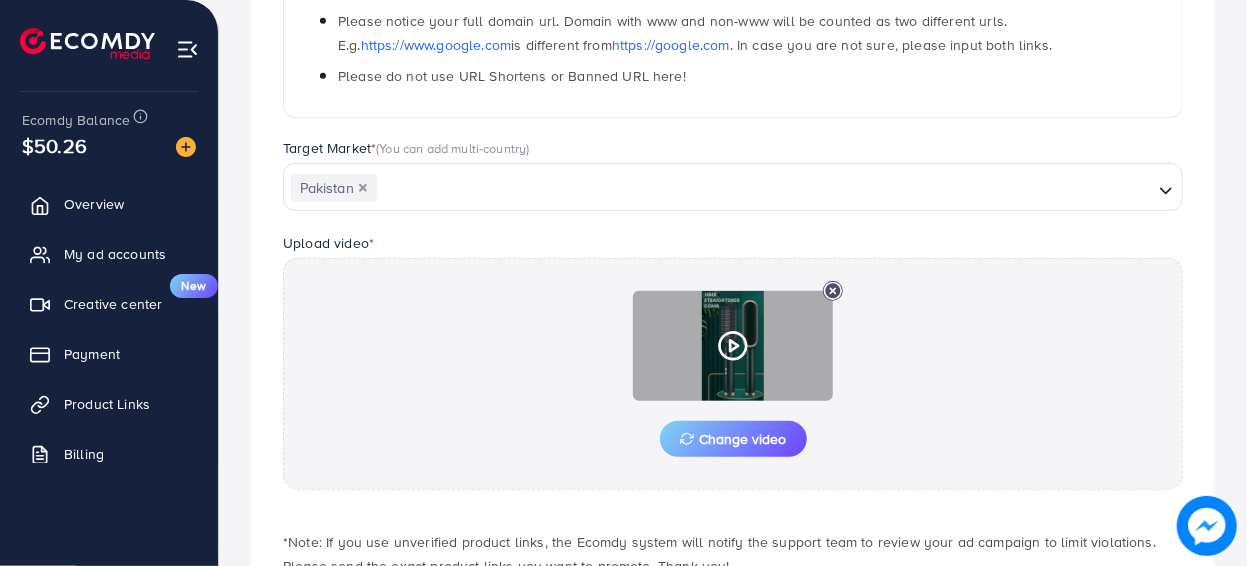 click 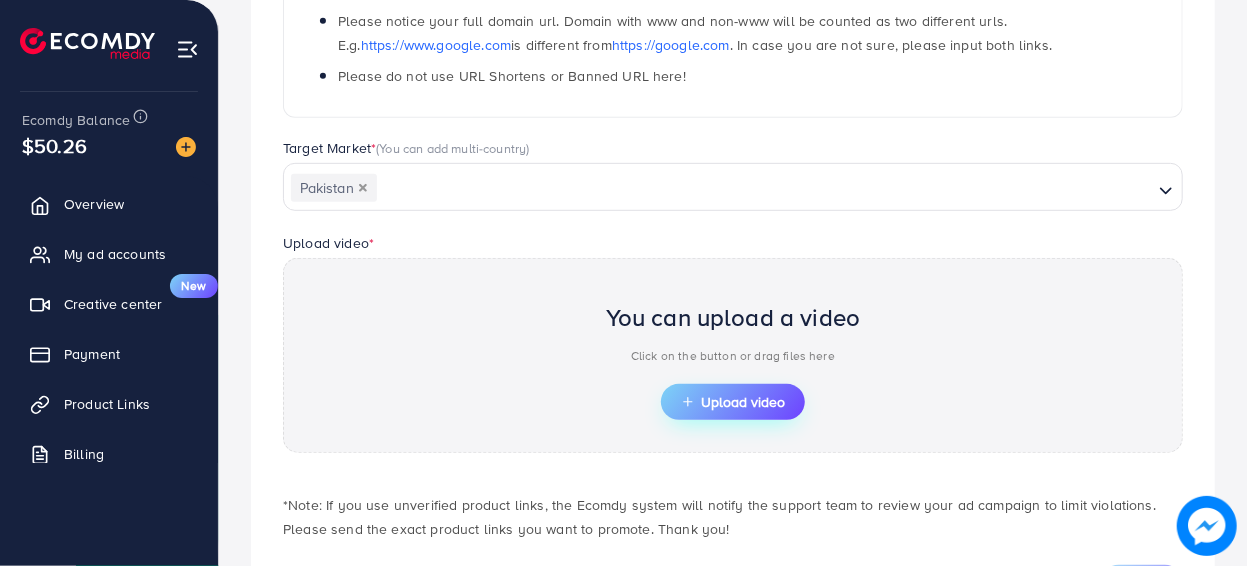 click on "Upload video" at bounding box center [733, 402] 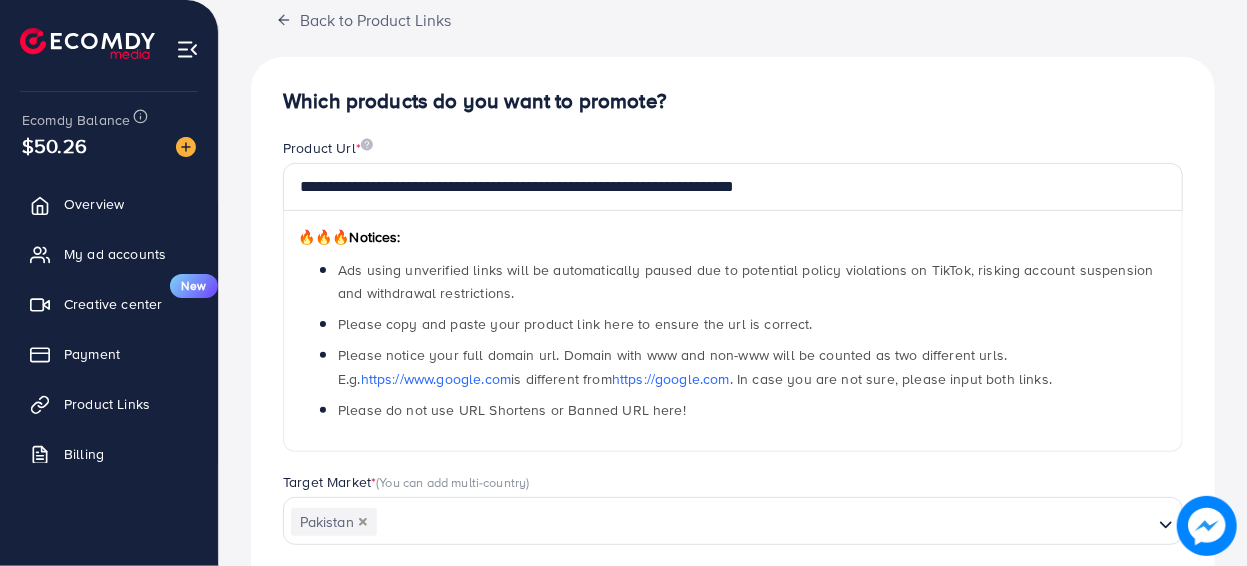 scroll, scrollTop: 125, scrollLeft: 0, axis: vertical 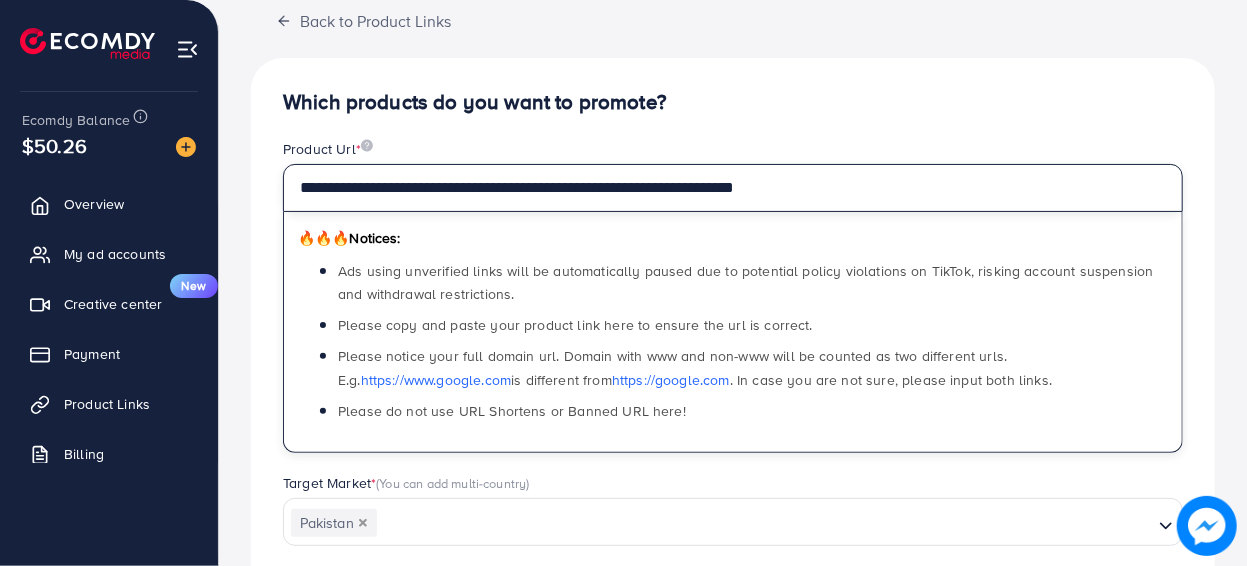click on "**********" at bounding box center [733, 188] 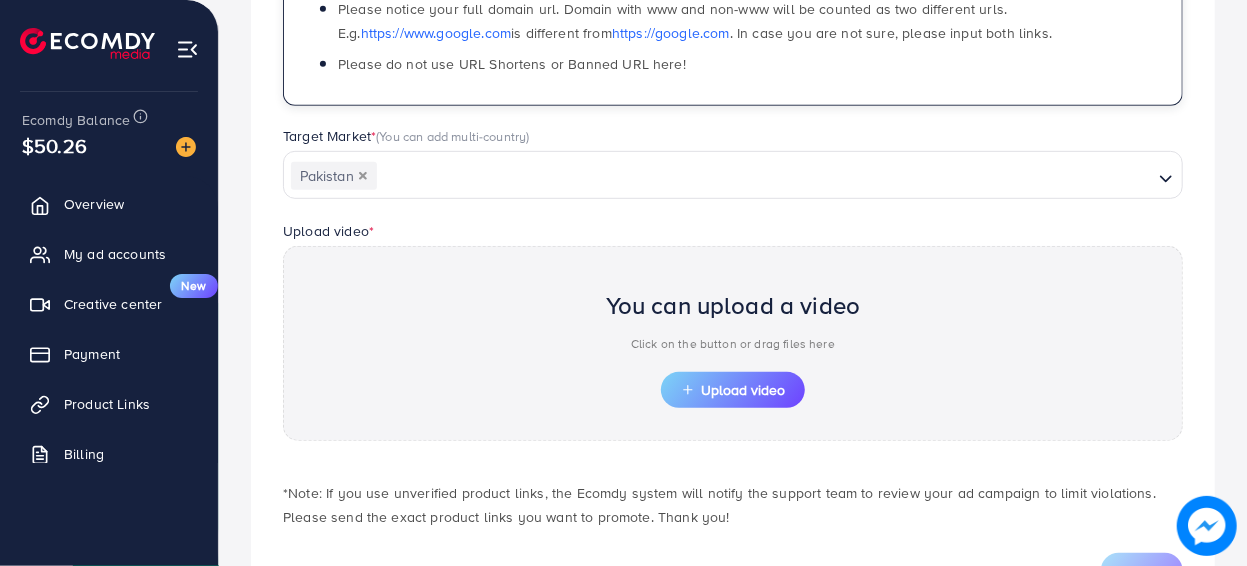 scroll, scrollTop: 473, scrollLeft: 0, axis: vertical 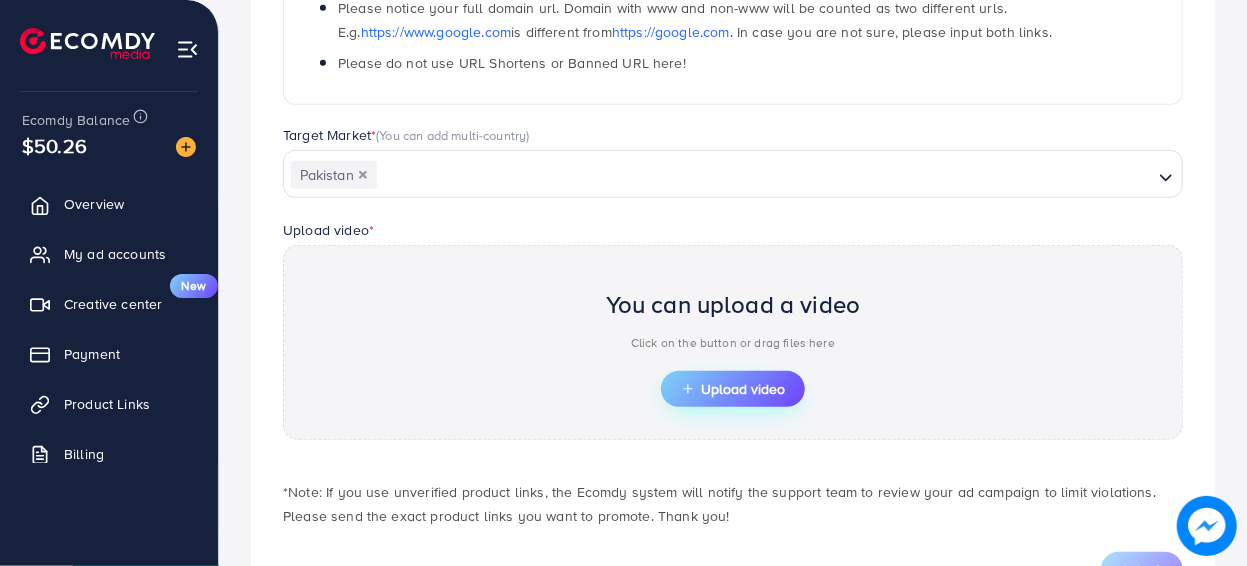 click on "Upload video" at bounding box center (733, 389) 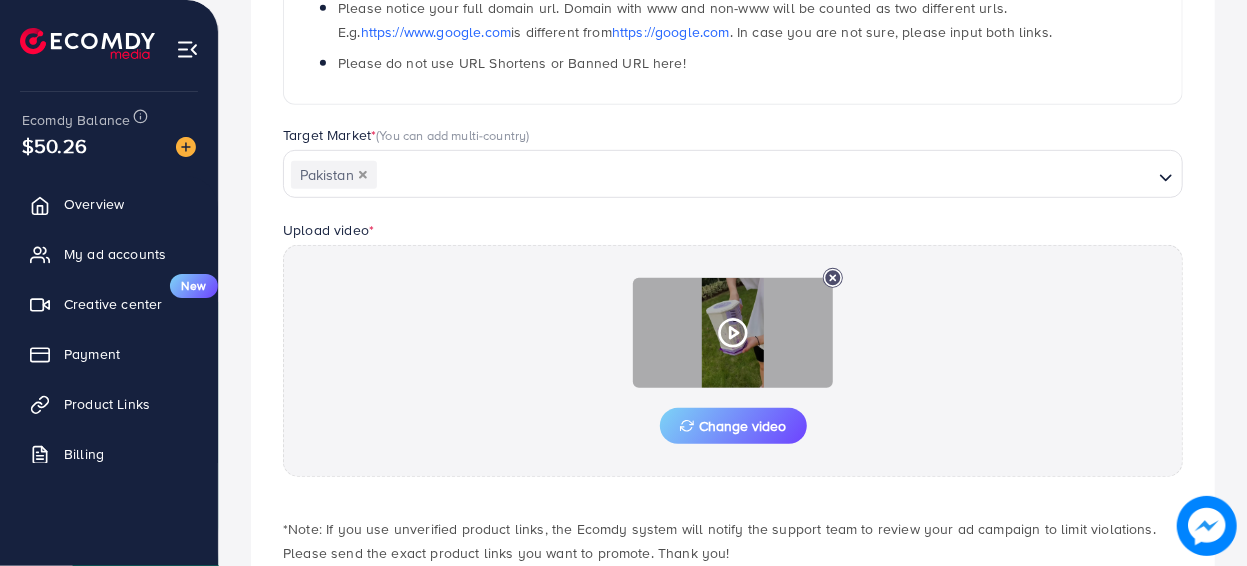 scroll, scrollTop: 593, scrollLeft: 0, axis: vertical 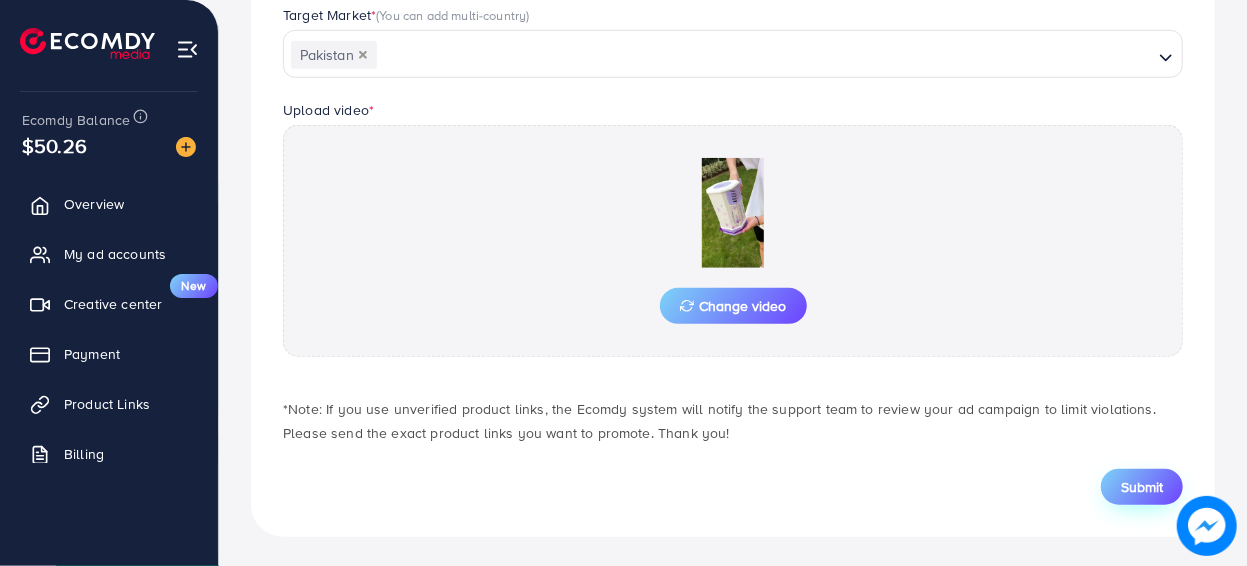 click on "Submit" at bounding box center [1142, 487] 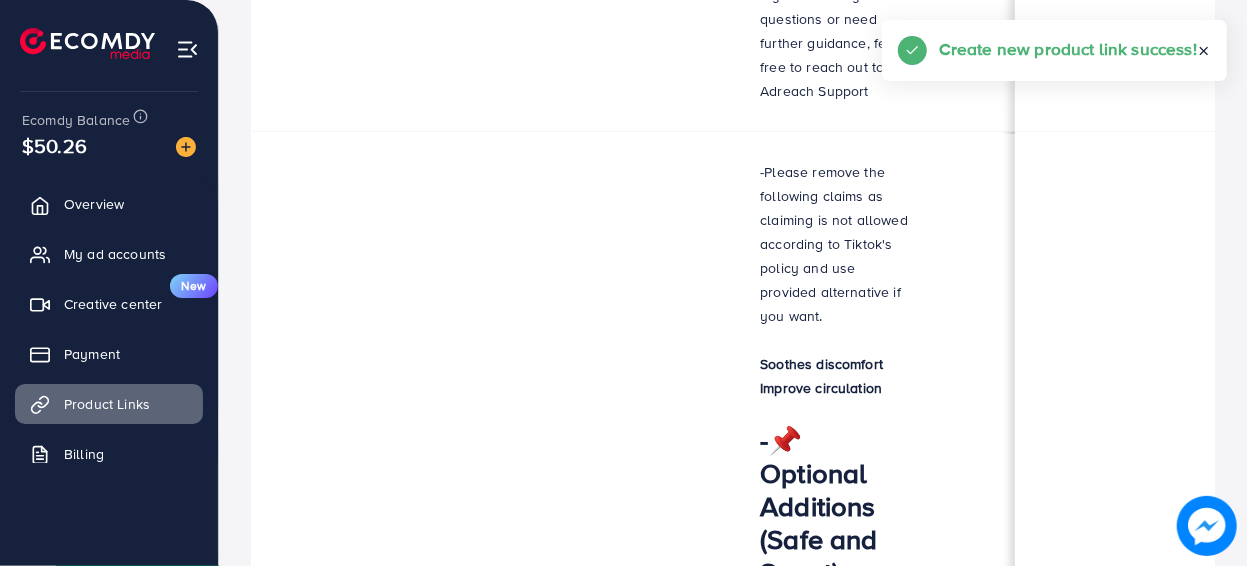 scroll, scrollTop: 0, scrollLeft: 0, axis: both 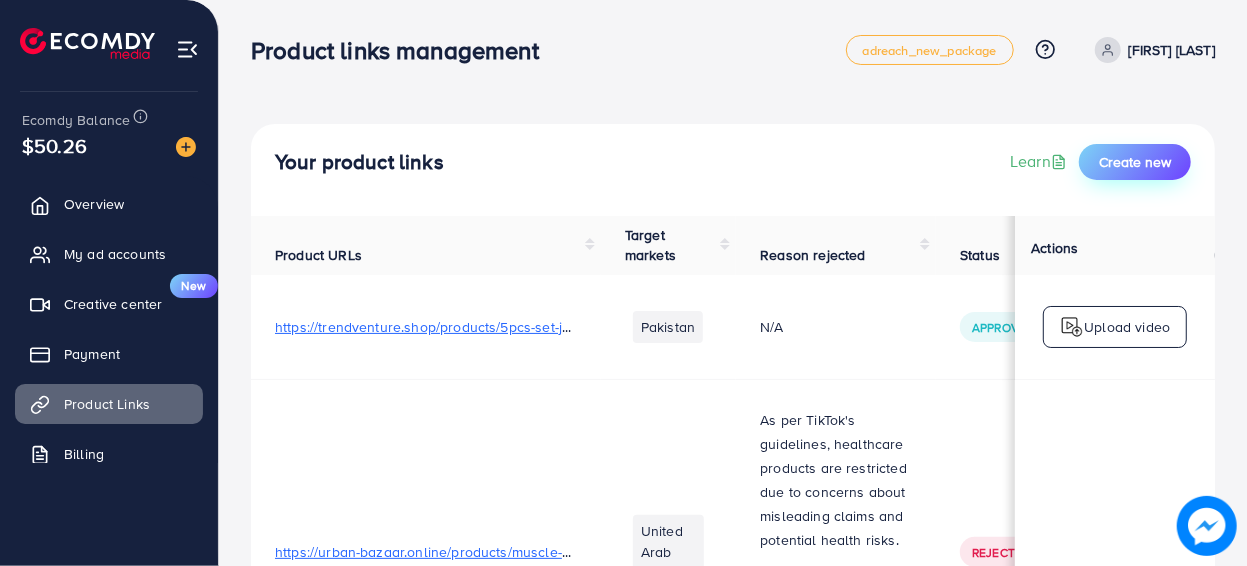 click on "Create new" at bounding box center [1135, 162] 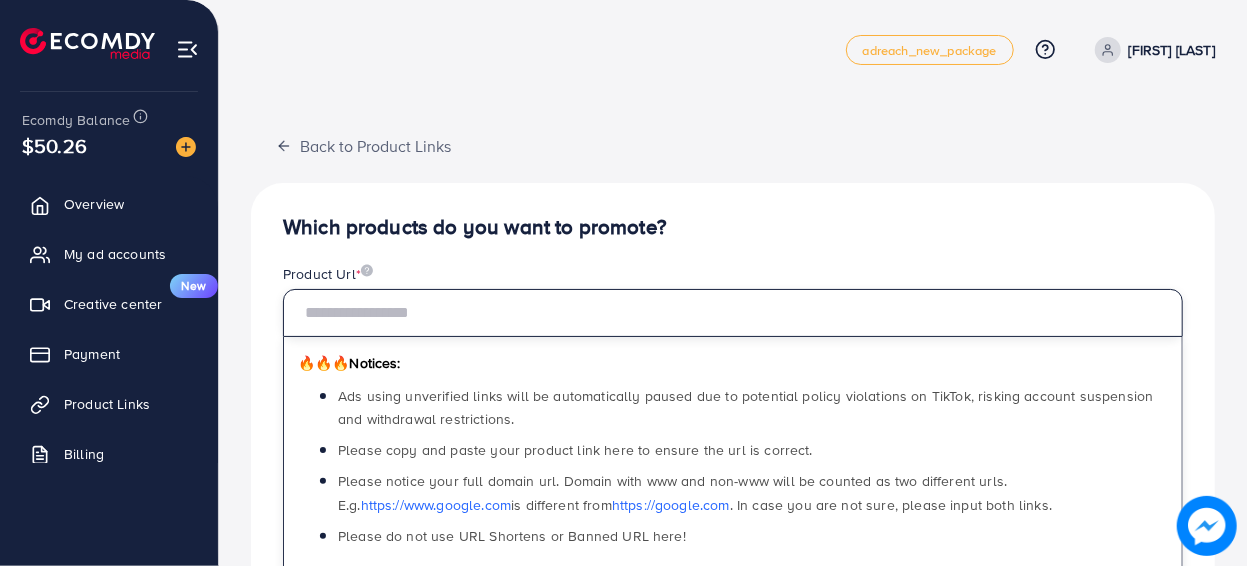 click at bounding box center [733, 313] 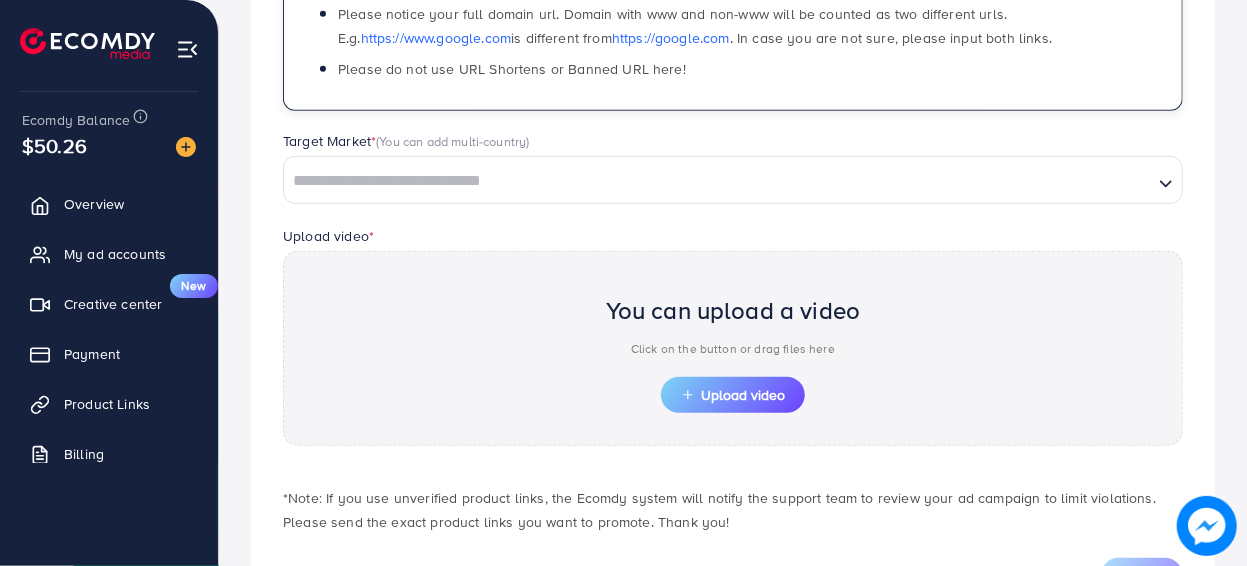 scroll, scrollTop: 472, scrollLeft: 0, axis: vertical 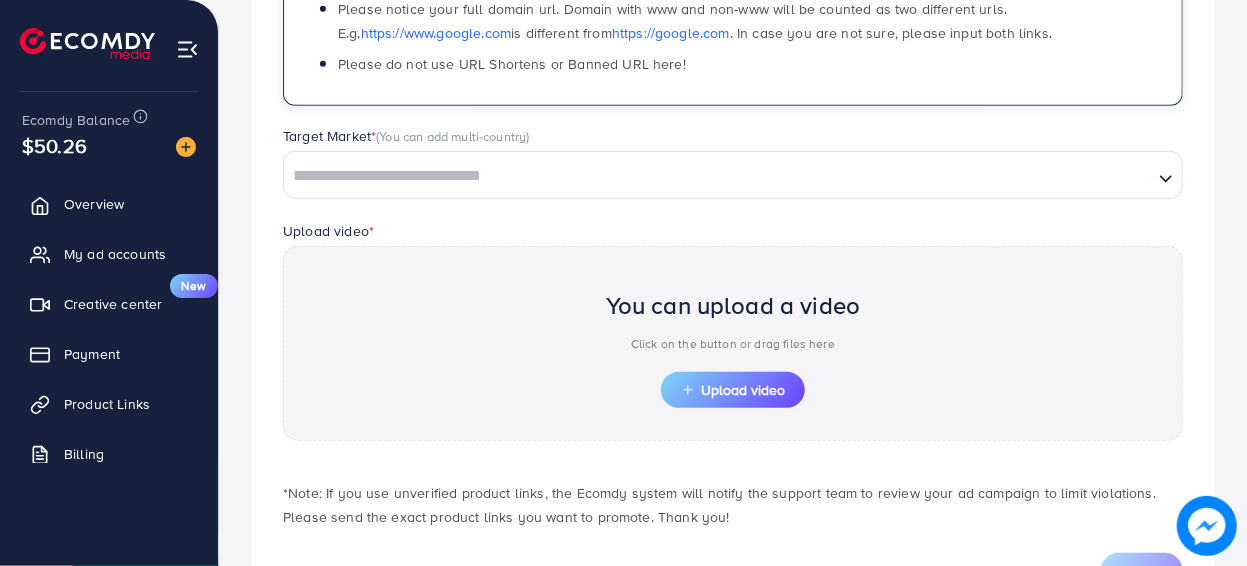 type on "**********" 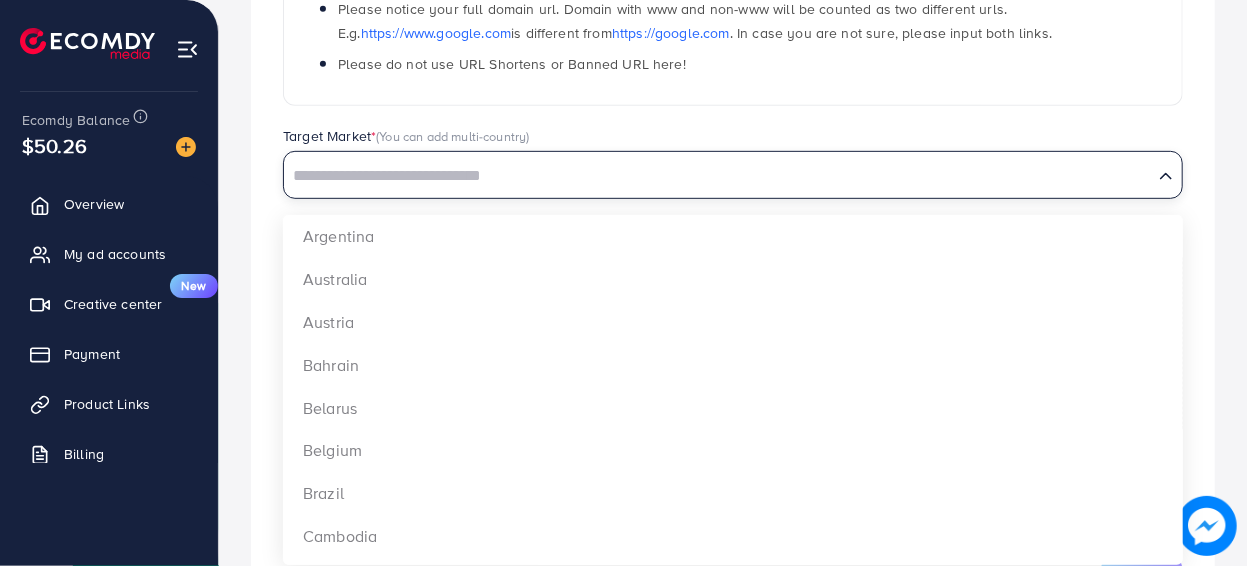 click at bounding box center (718, 176) 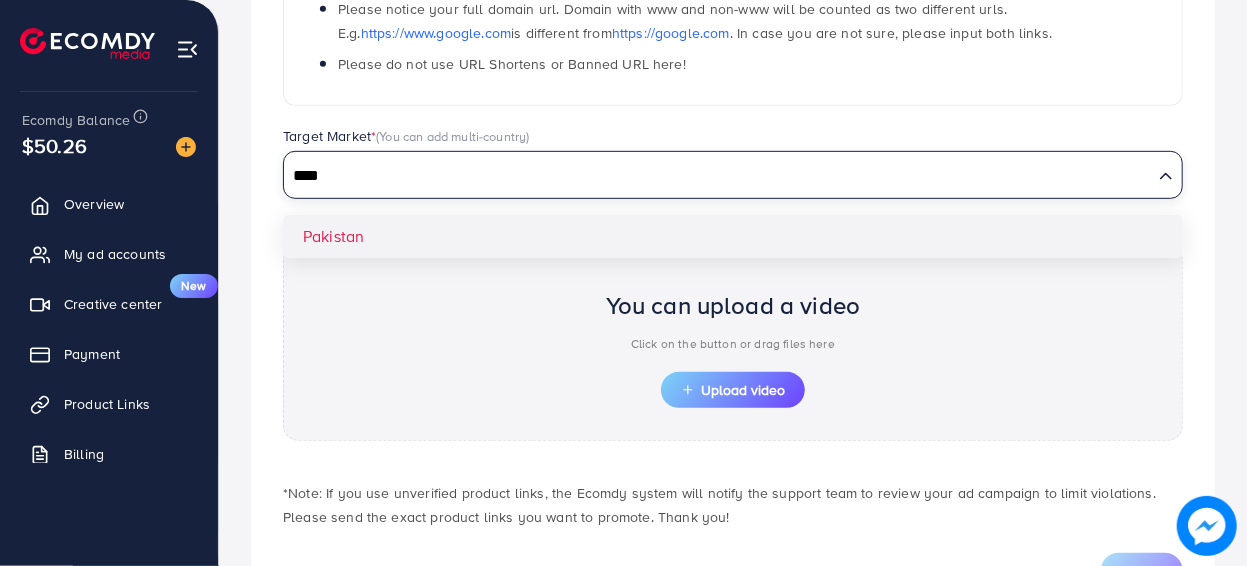 type on "****" 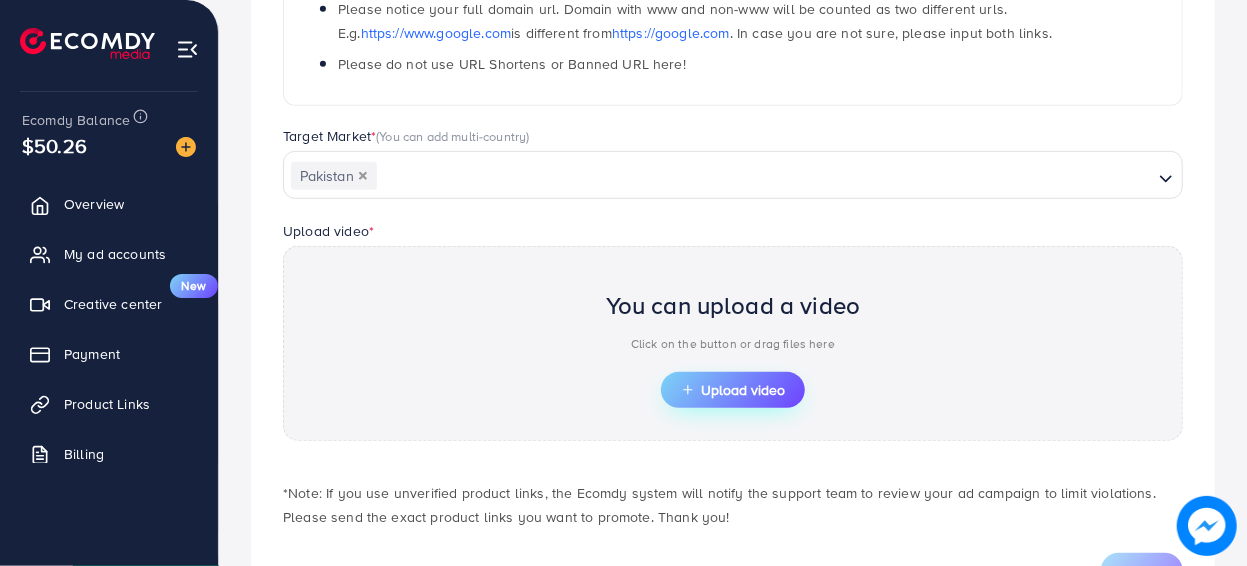 click on "Upload video" at bounding box center (733, 390) 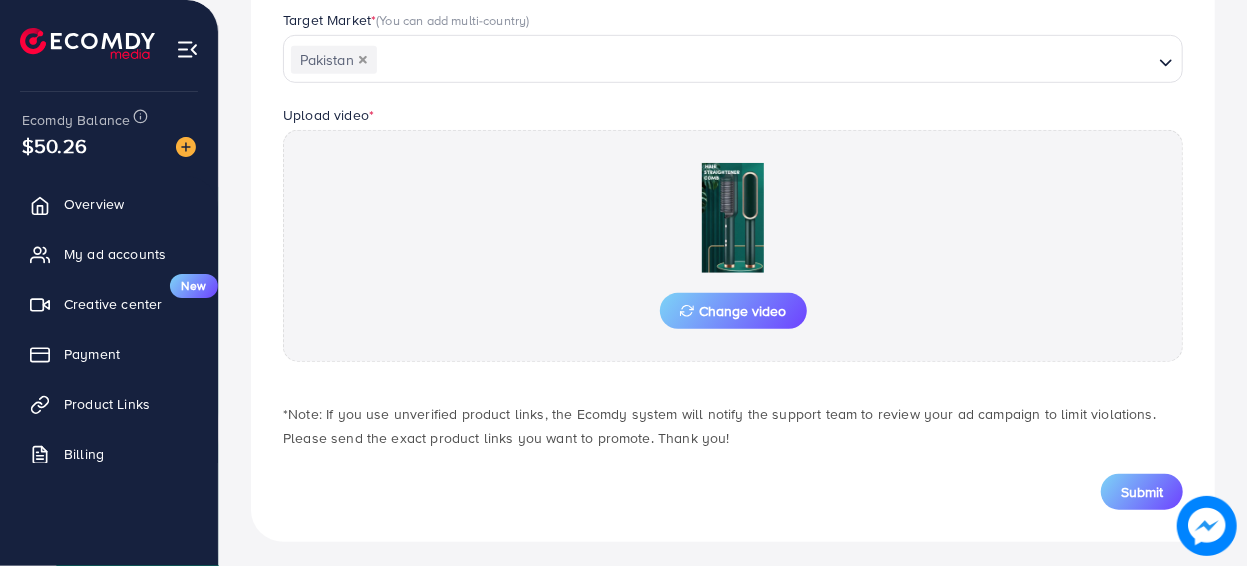 scroll, scrollTop: 590, scrollLeft: 0, axis: vertical 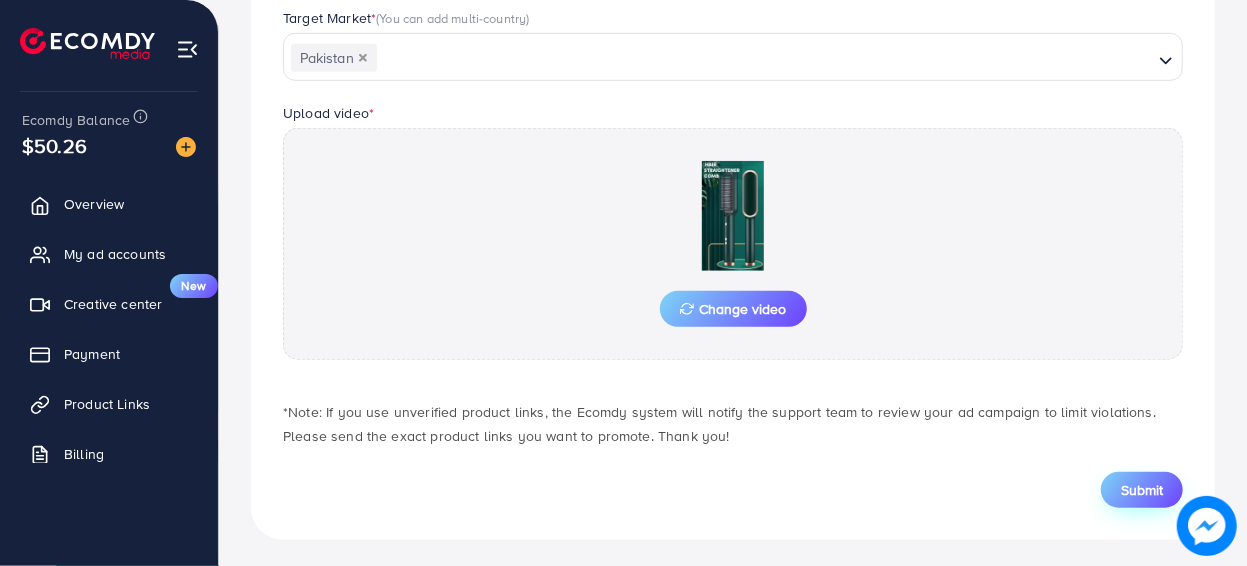 click on "Submit" at bounding box center [1142, 490] 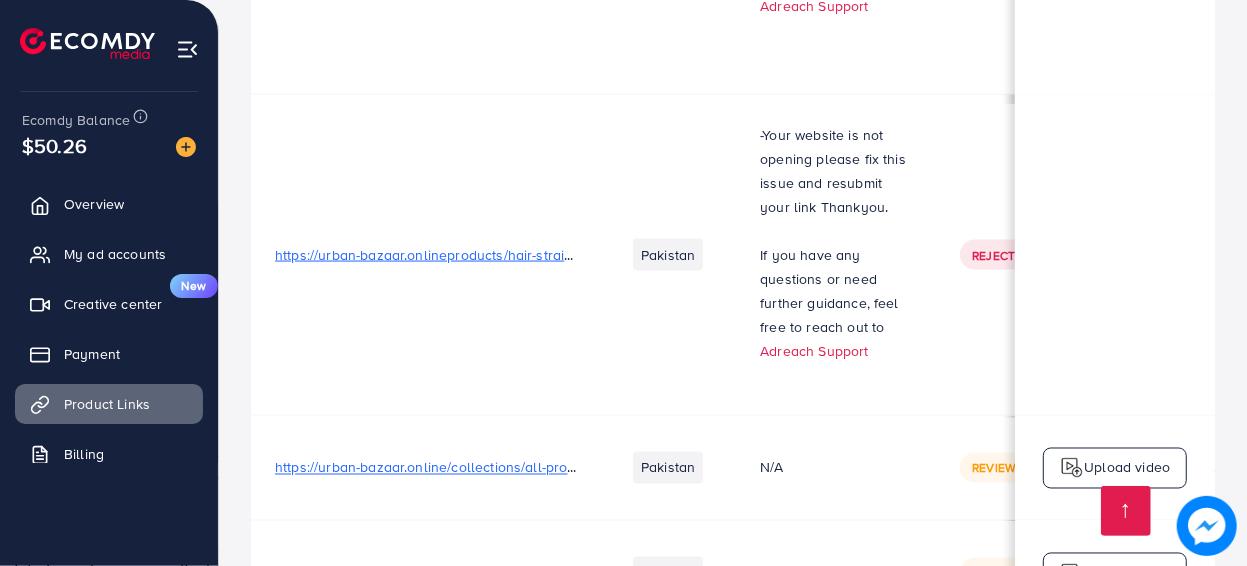 scroll, scrollTop: 1765, scrollLeft: 0, axis: vertical 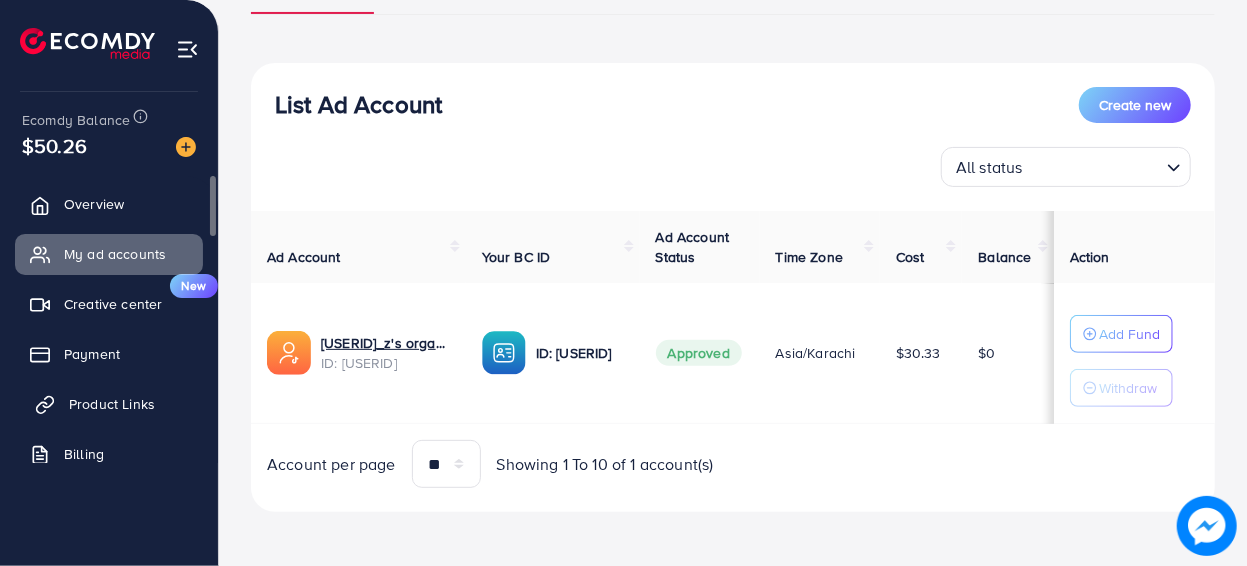 click on "Product Links" at bounding box center [112, 404] 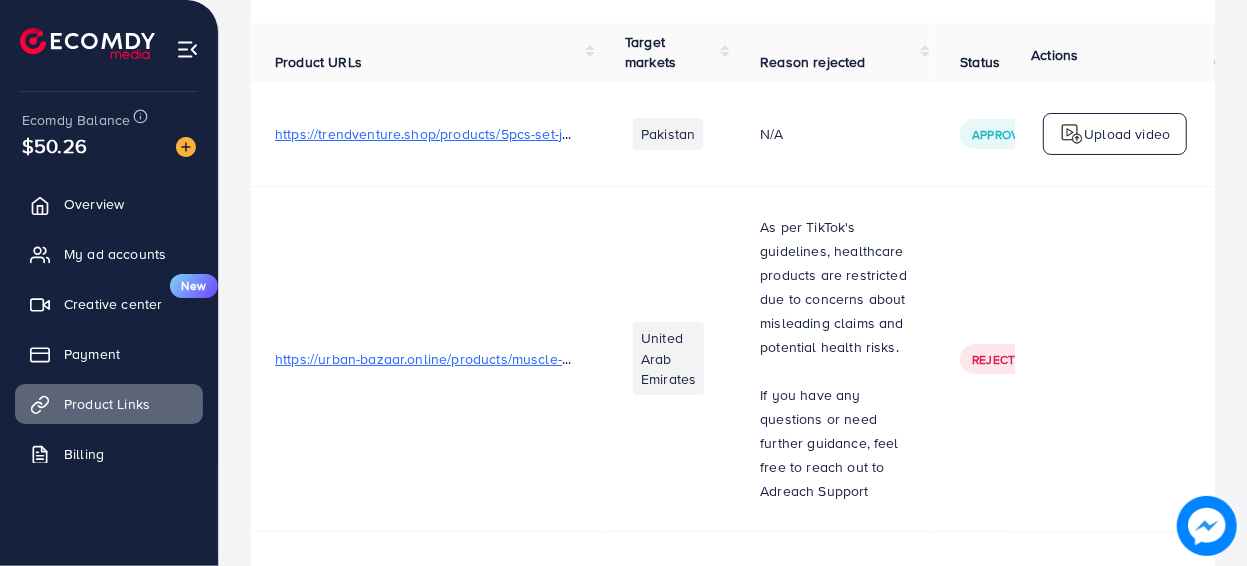 scroll, scrollTop: 0, scrollLeft: 0, axis: both 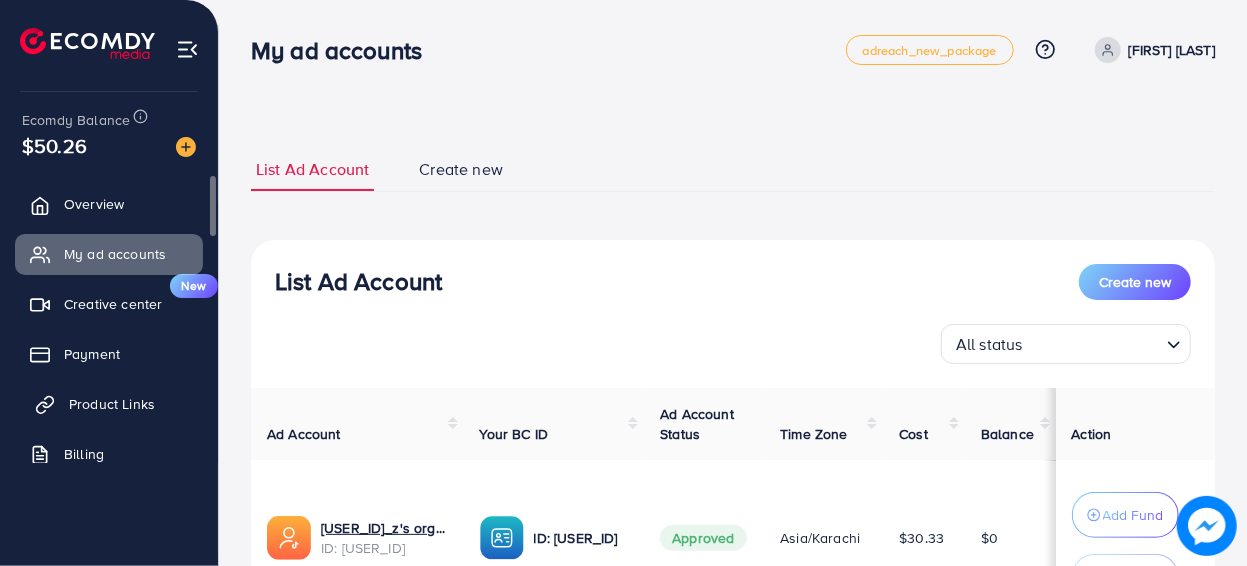 click on "Product Links" at bounding box center [109, 404] 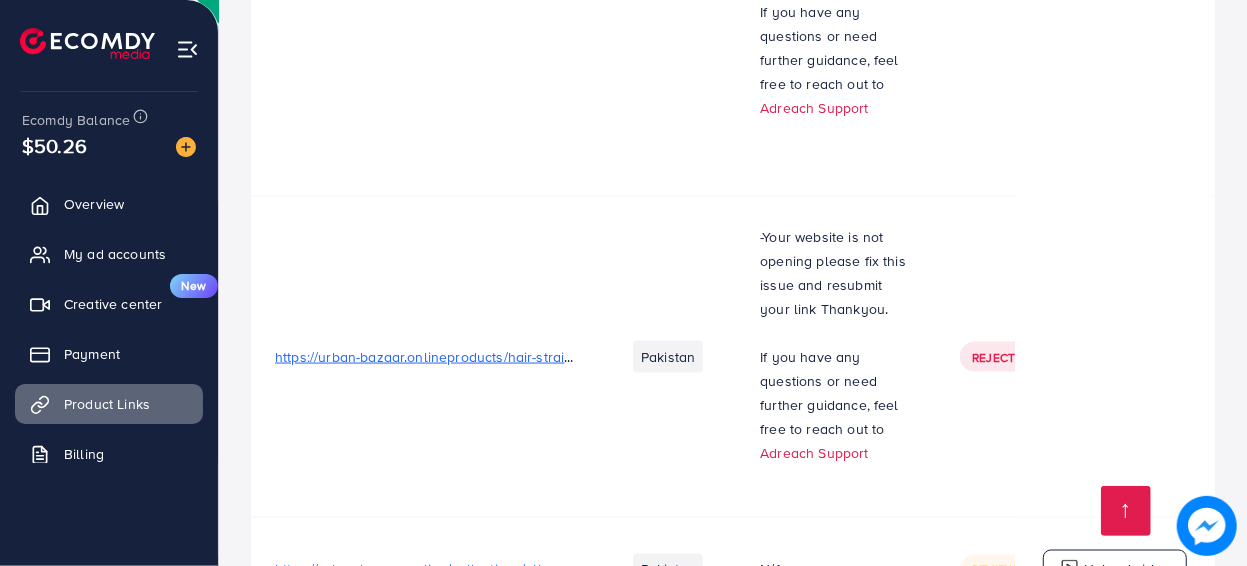 scroll, scrollTop: 1553, scrollLeft: 0, axis: vertical 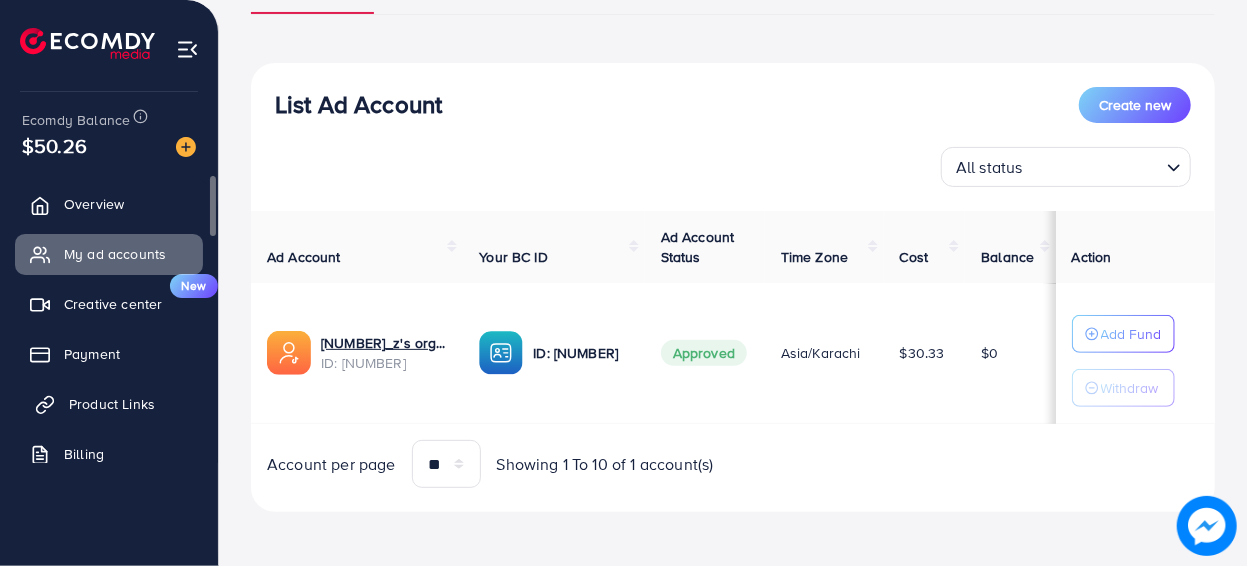 click on "Product Links" at bounding box center [112, 404] 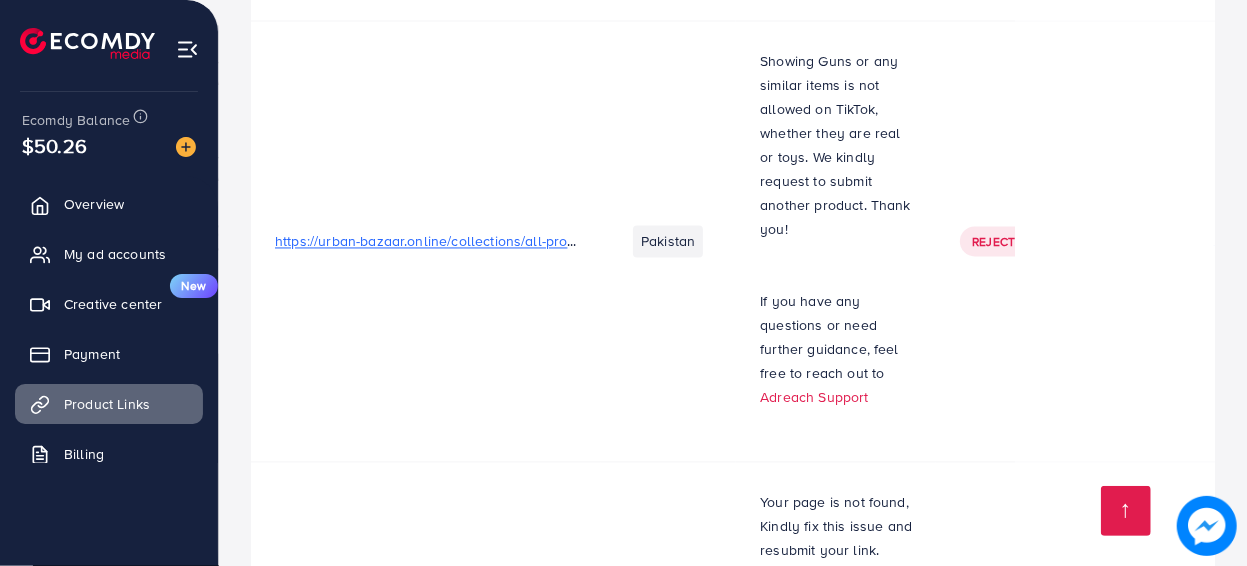 scroll, scrollTop: 2244, scrollLeft: 0, axis: vertical 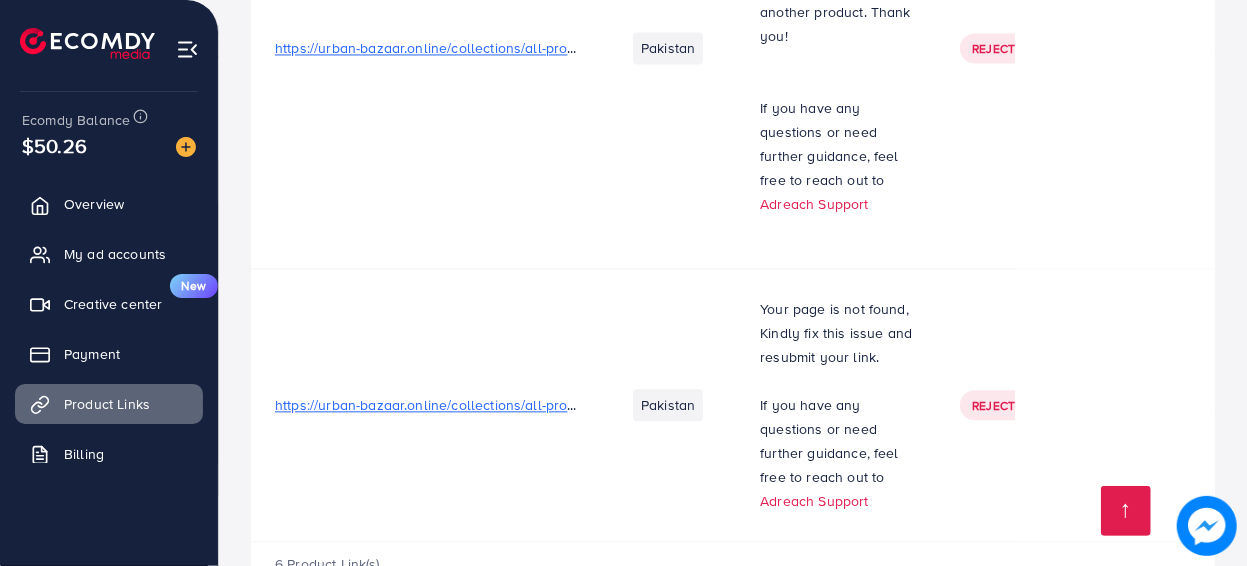 click on "https://urban-bazaar.online/collections/all-products/products/hair-straightener-brush-curling" at bounding box center (426, 405) 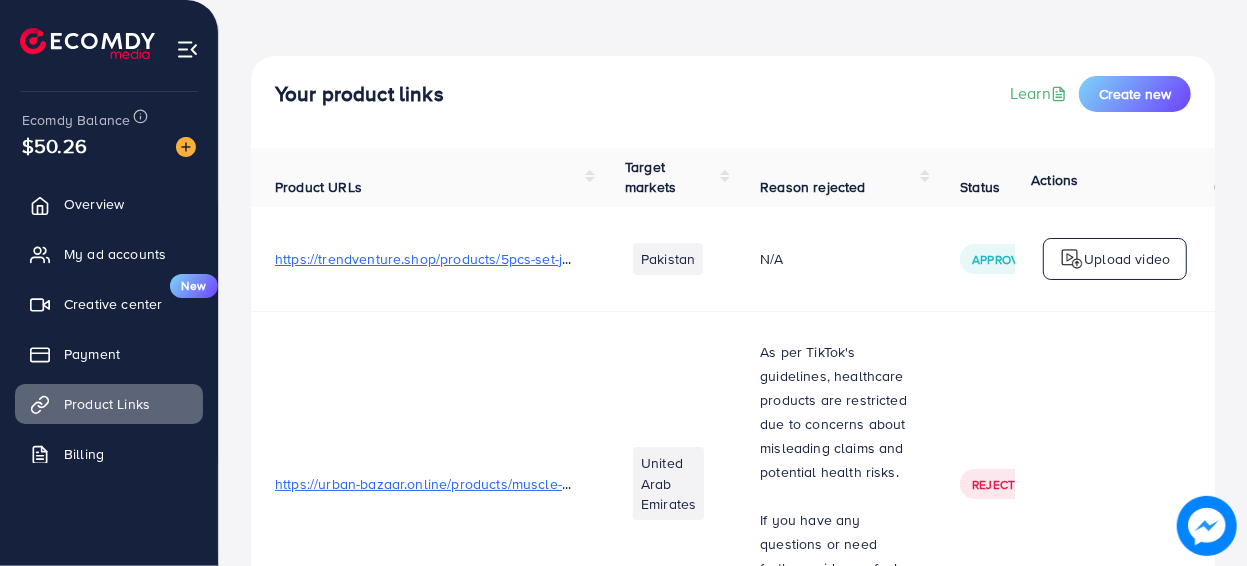 scroll, scrollTop: 62, scrollLeft: 0, axis: vertical 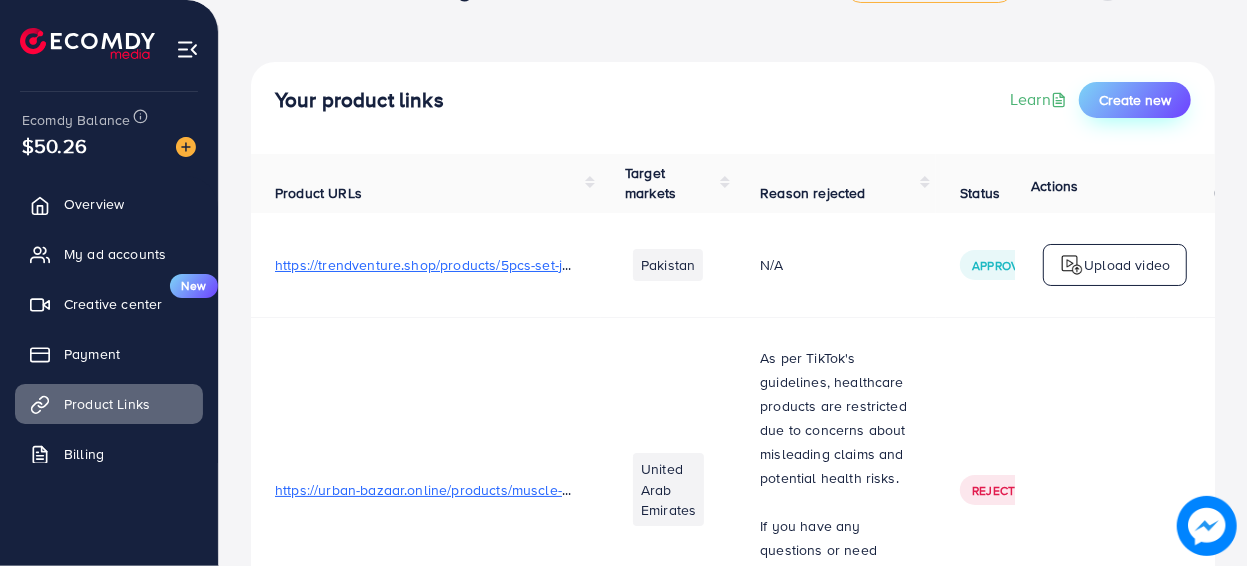 click on "Create new" at bounding box center (1135, 100) 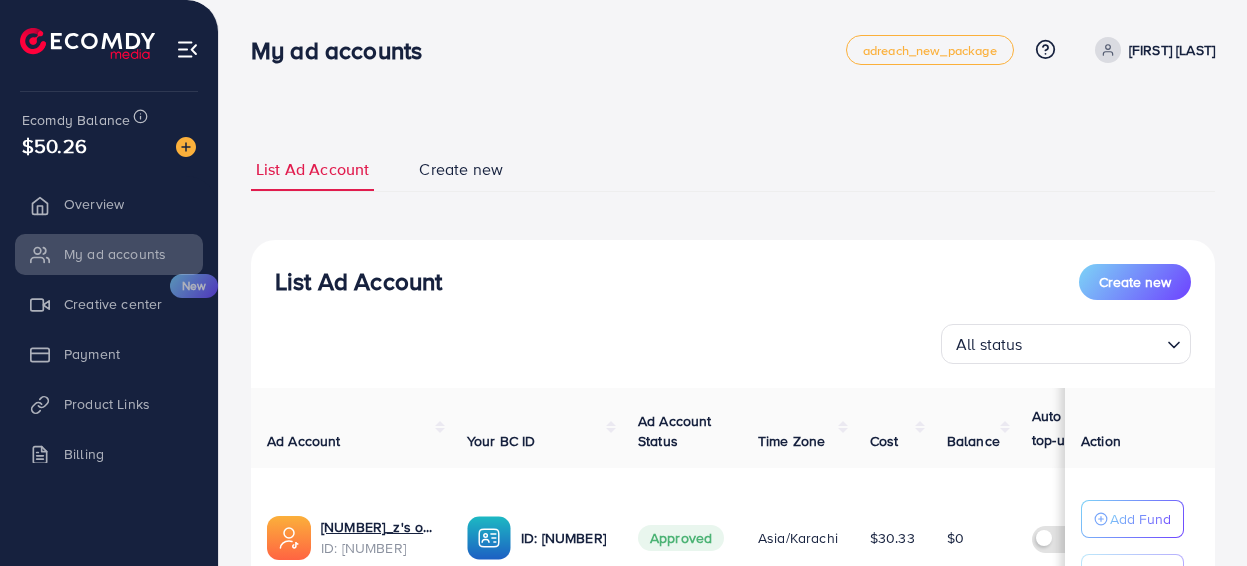 scroll, scrollTop: 0, scrollLeft: 0, axis: both 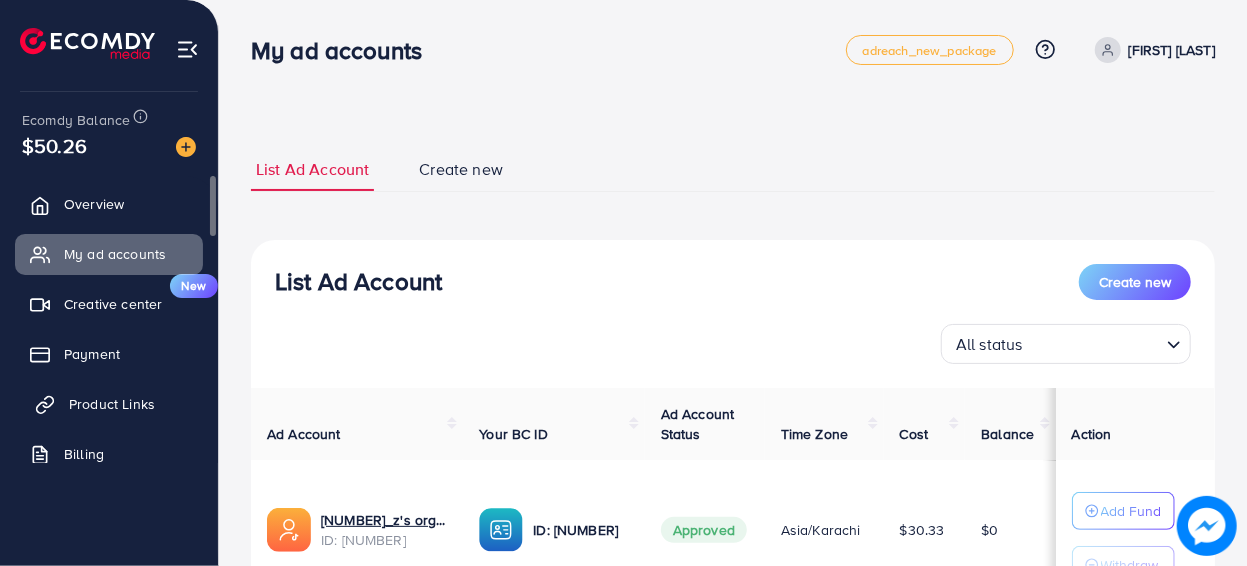 click on "Product Links" at bounding box center (109, 404) 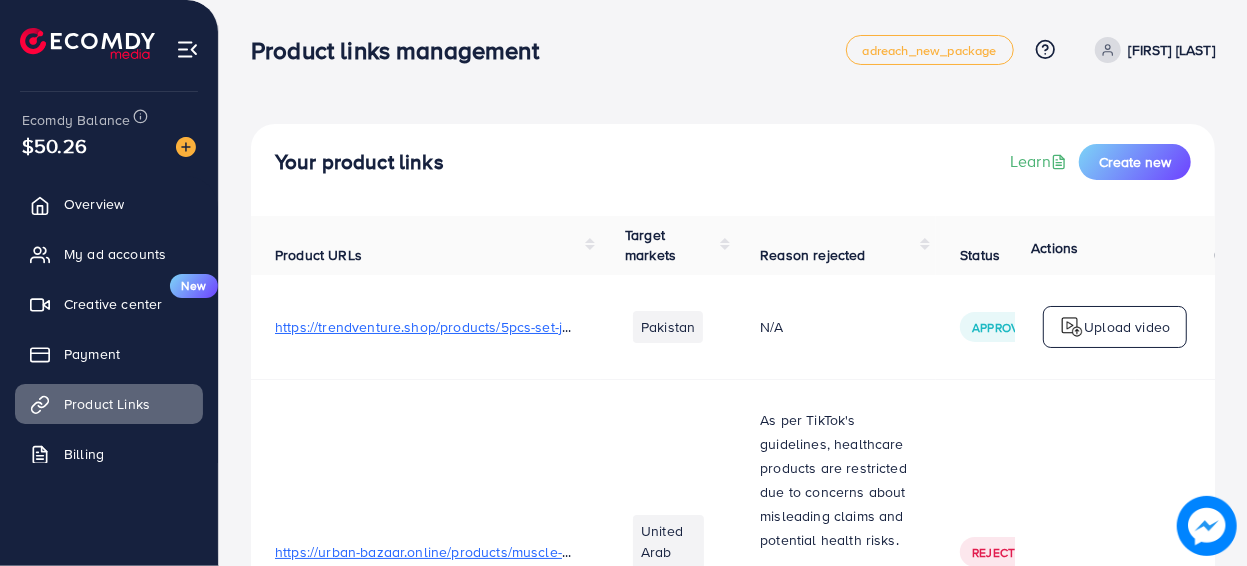 scroll, scrollTop: 2, scrollLeft: 0, axis: vertical 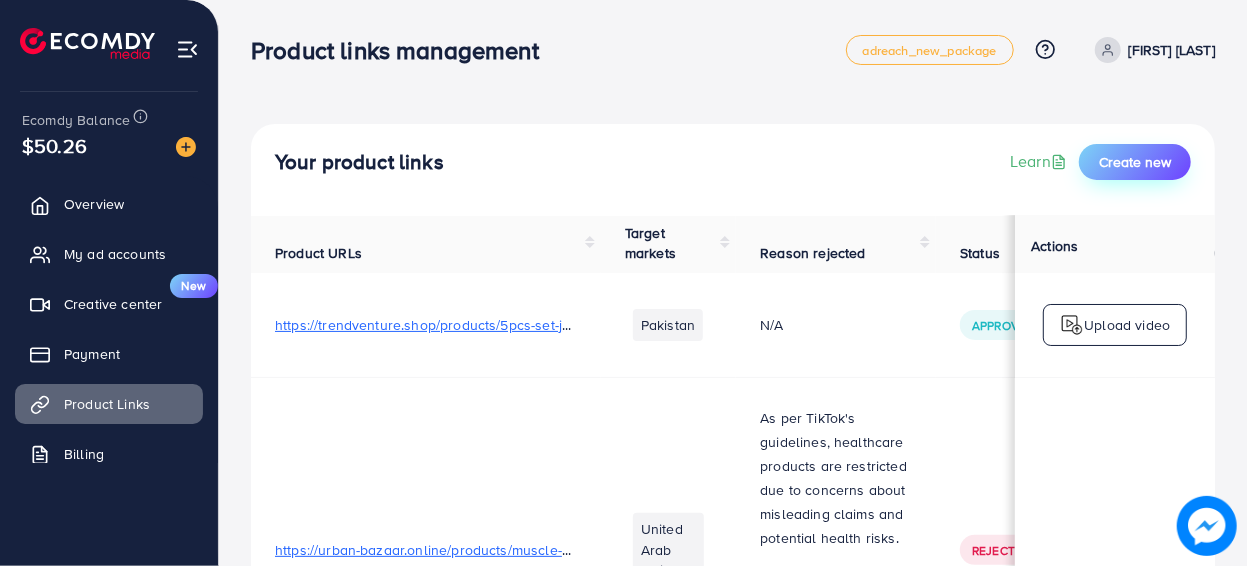 click on "Create new" at bounding box center [1135, 162] 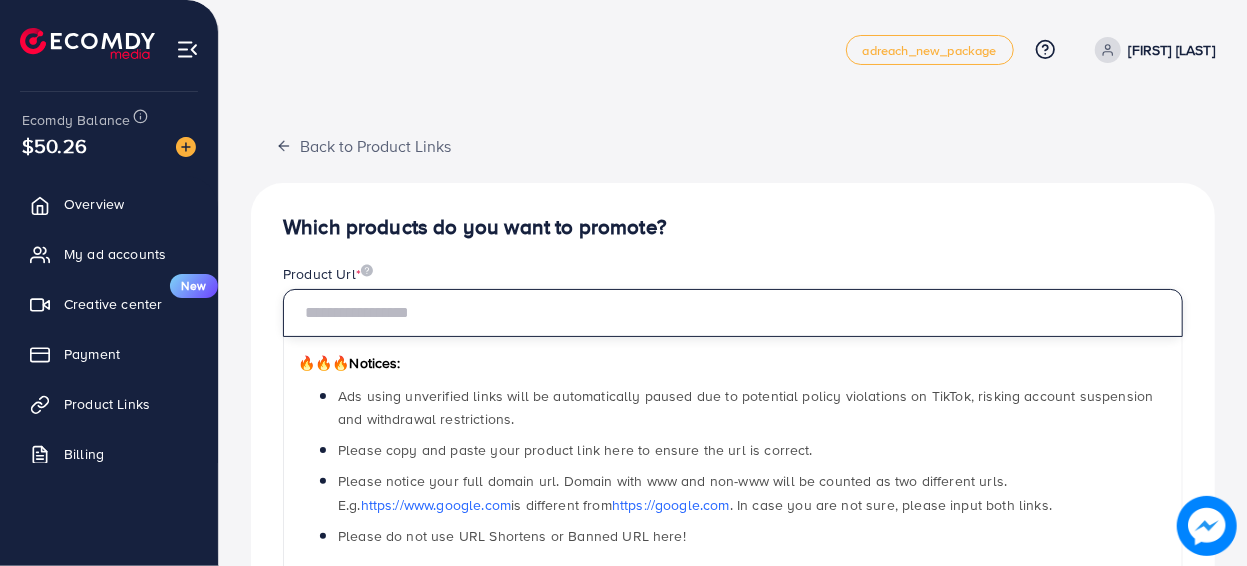 click at bounding box center (733, 313) 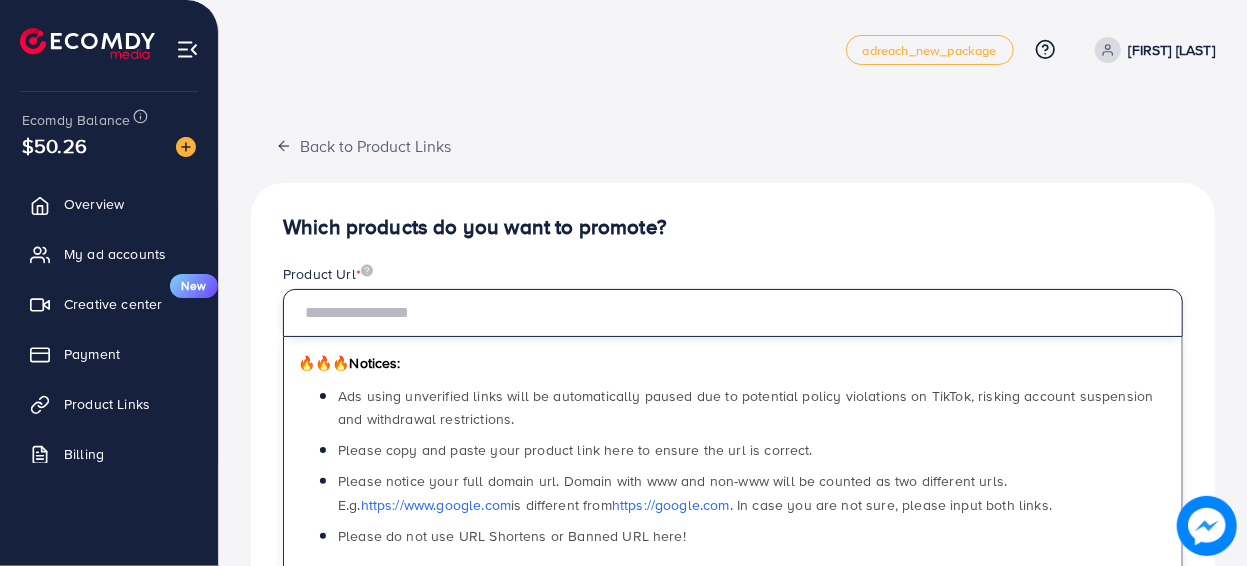 paste on "**********" 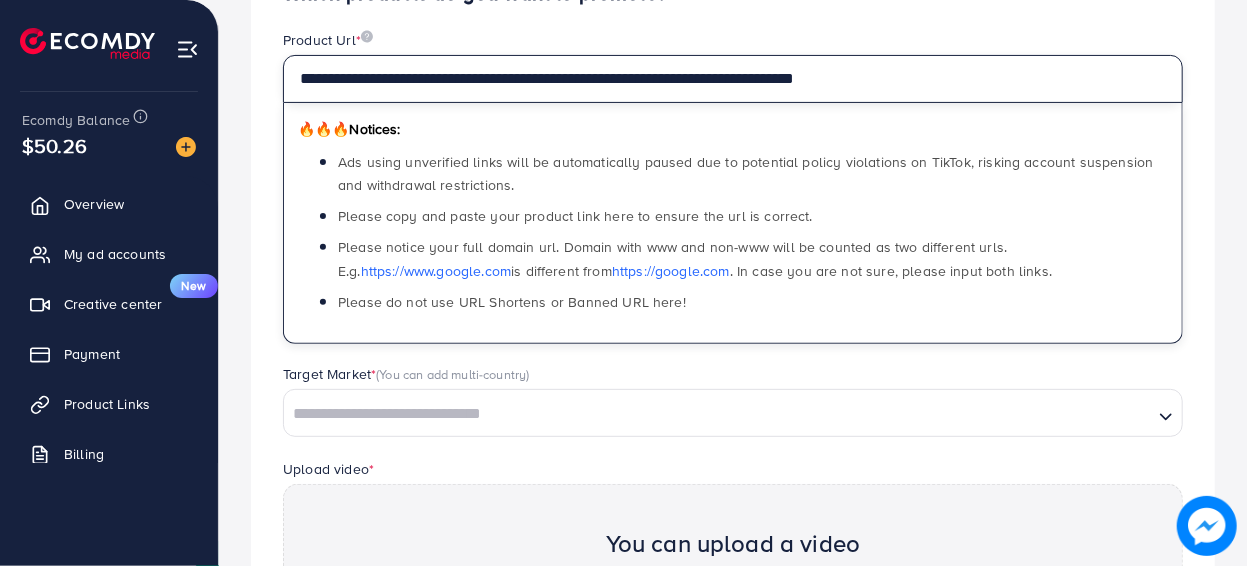 scroll, scrollTop: 220, scrollLeft: 0, axis: vertical 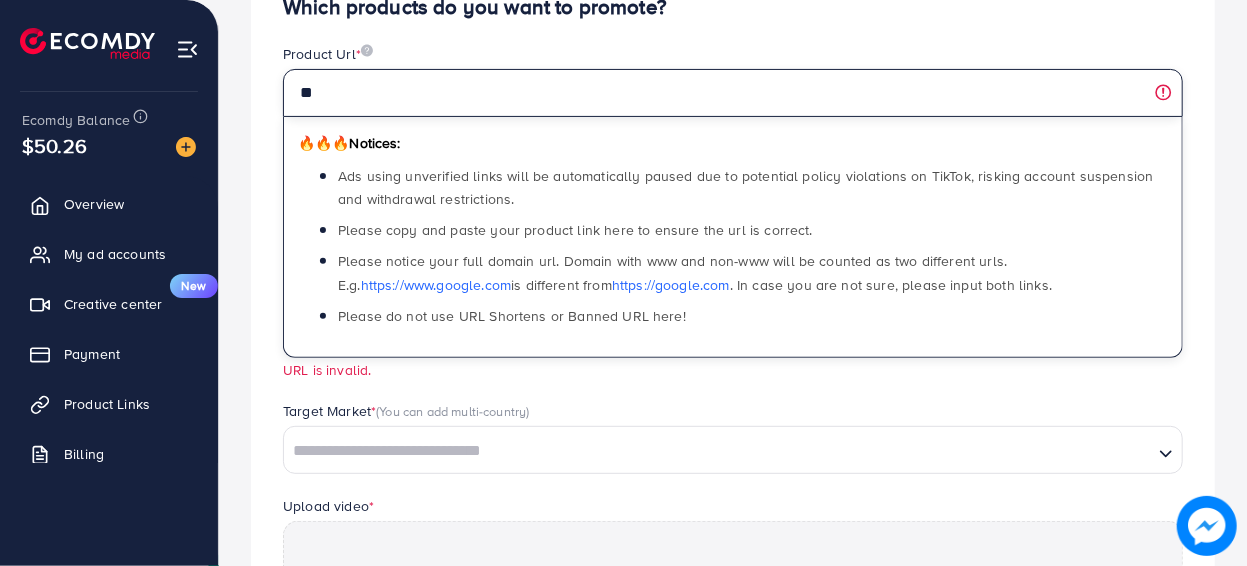 type on "*" 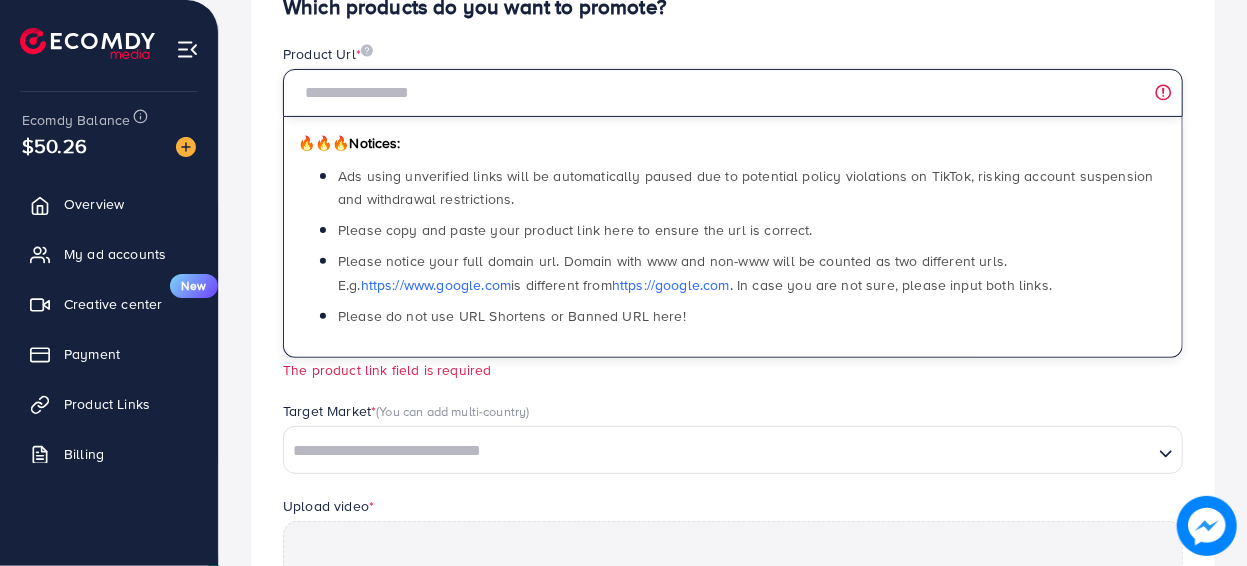 paste on "**********" 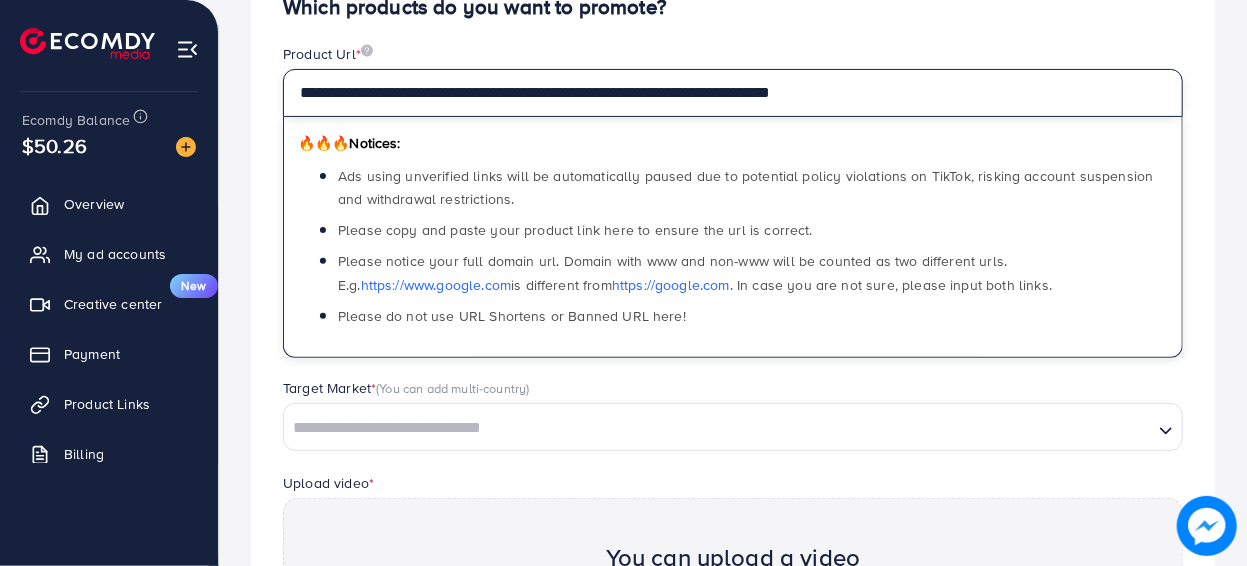 type on "**********" 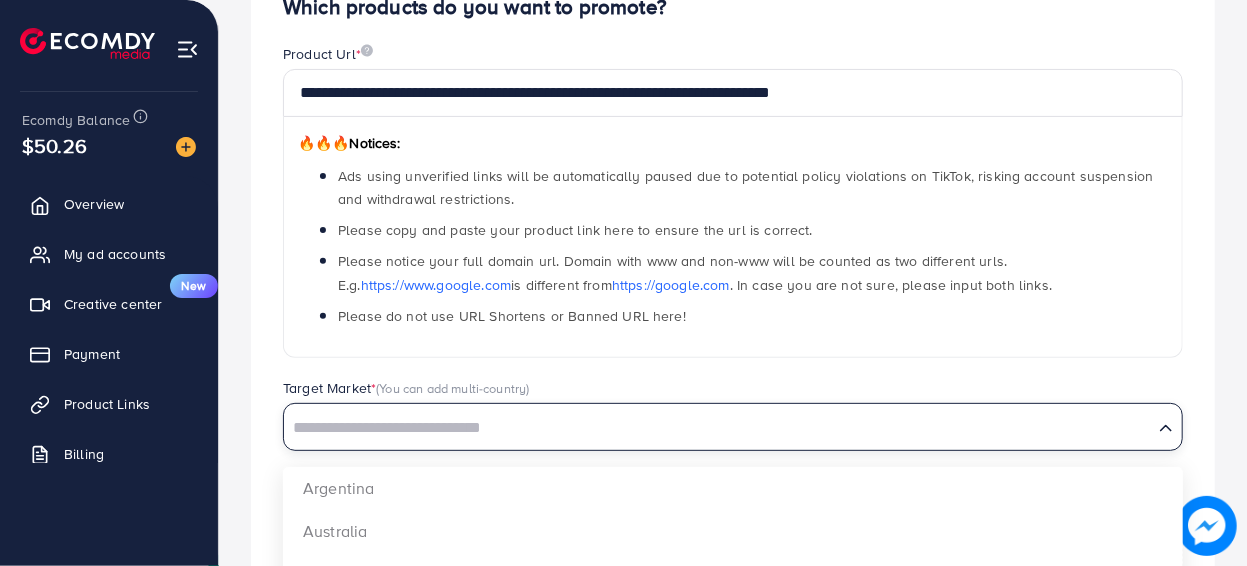 click at bounding box center (718, 428) 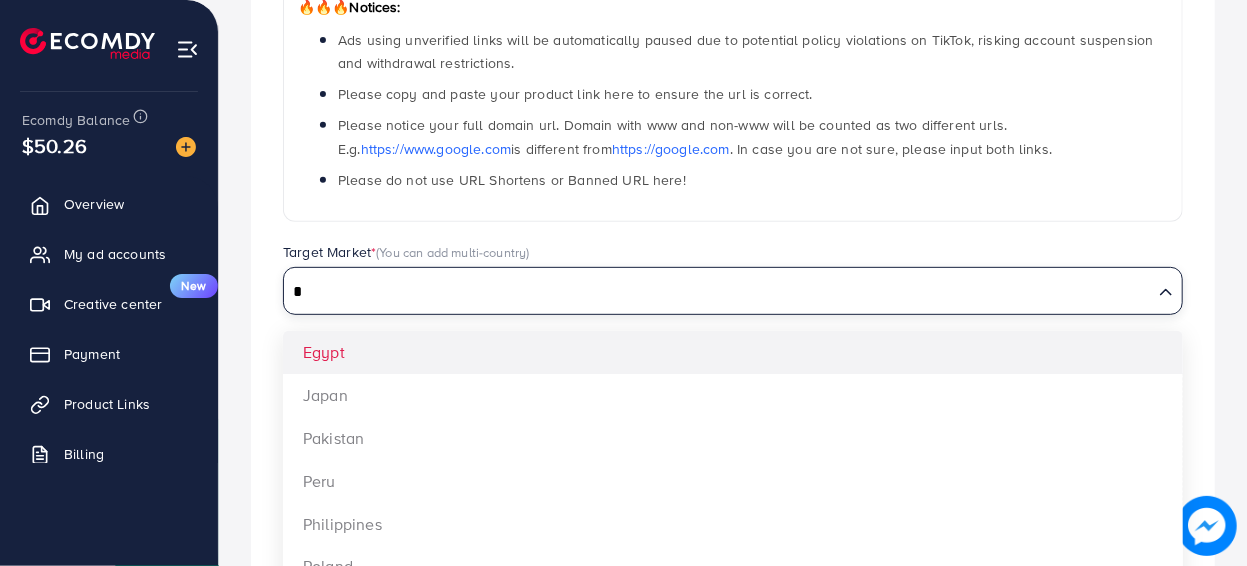 scroll, scrollTop: 359, scrollLeft: 0, axis: vertical 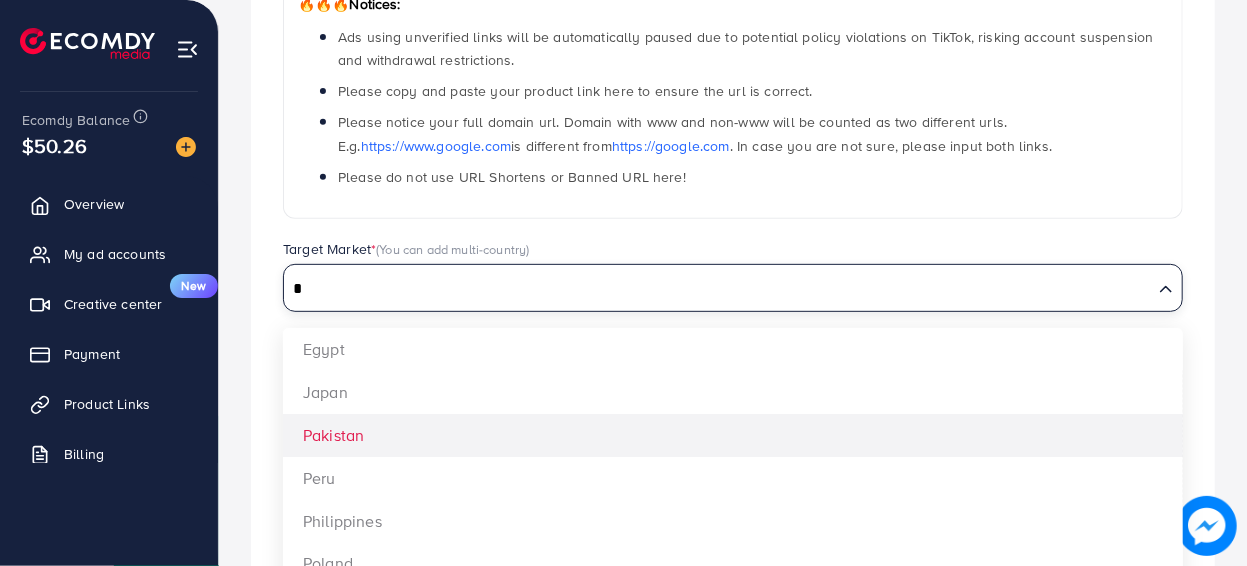 type on "*" 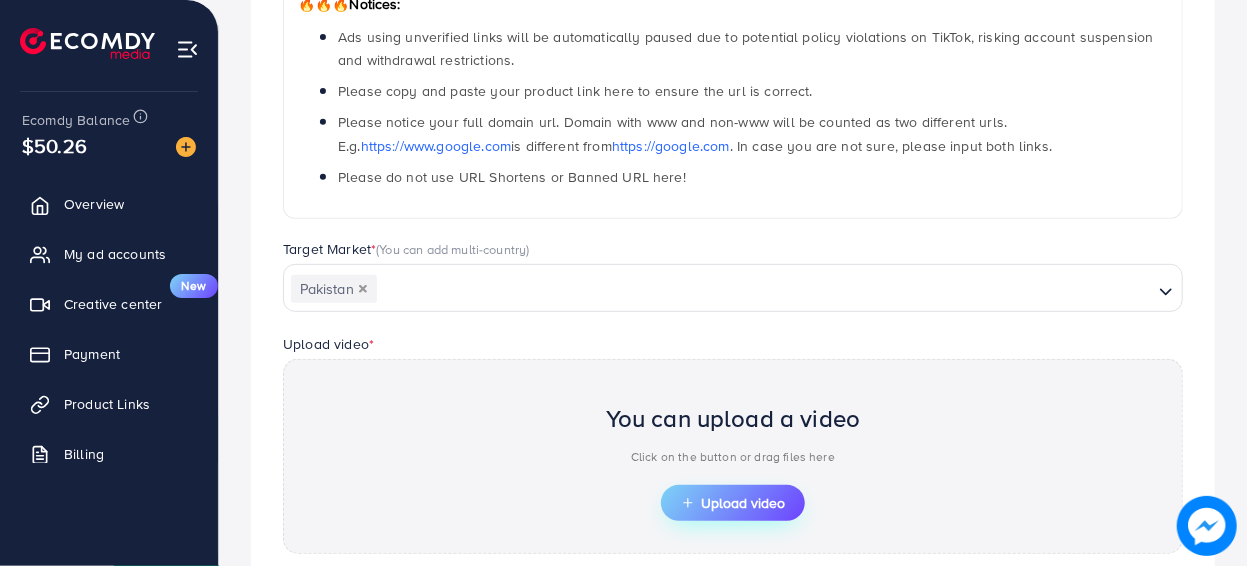 click on "Upload video" at bounding box center [733, 503] 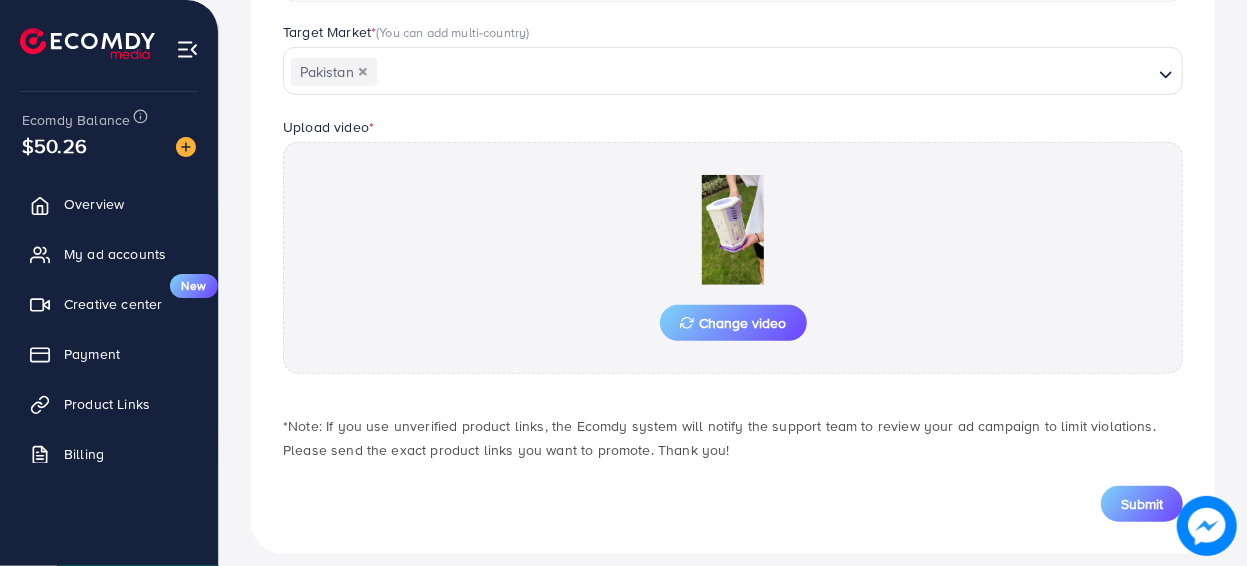 scroll, scrollTop: 593, scrollLeft: 0, axis: vertical 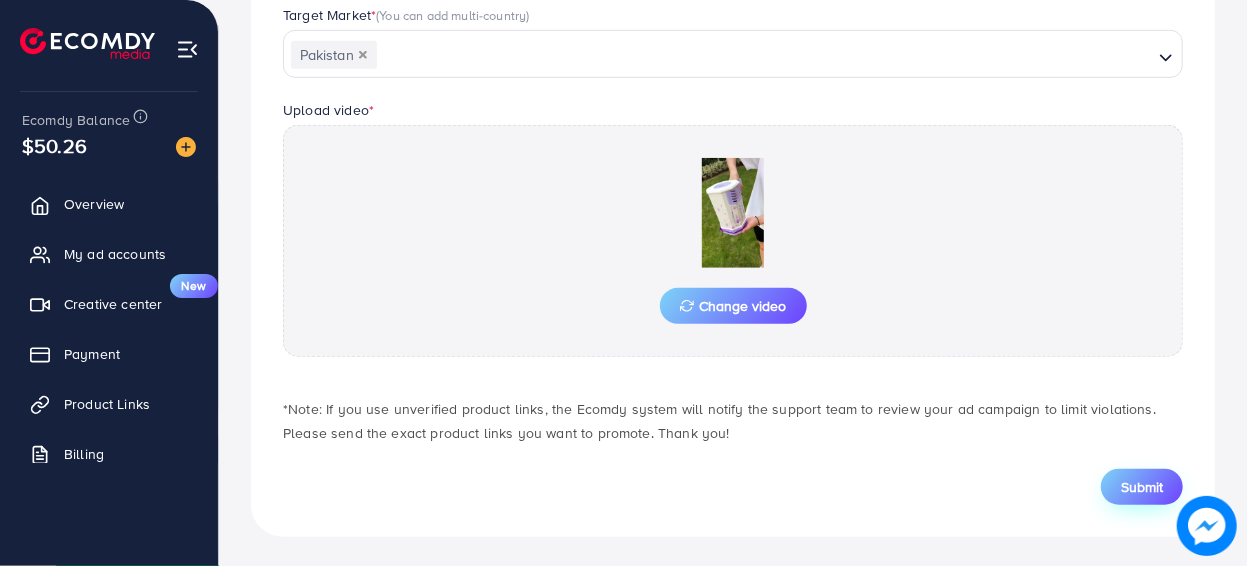 click on "Submit" at bounding box center (1142, 487) 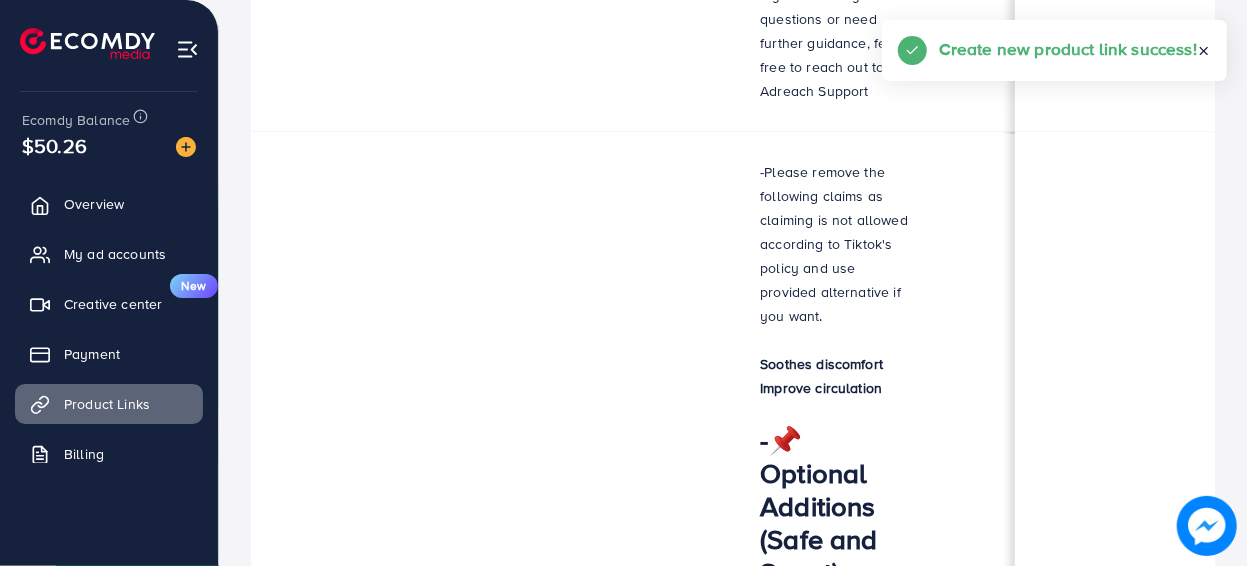 scroll, scrollTop: 0, scrollLeft: 0, axis: both 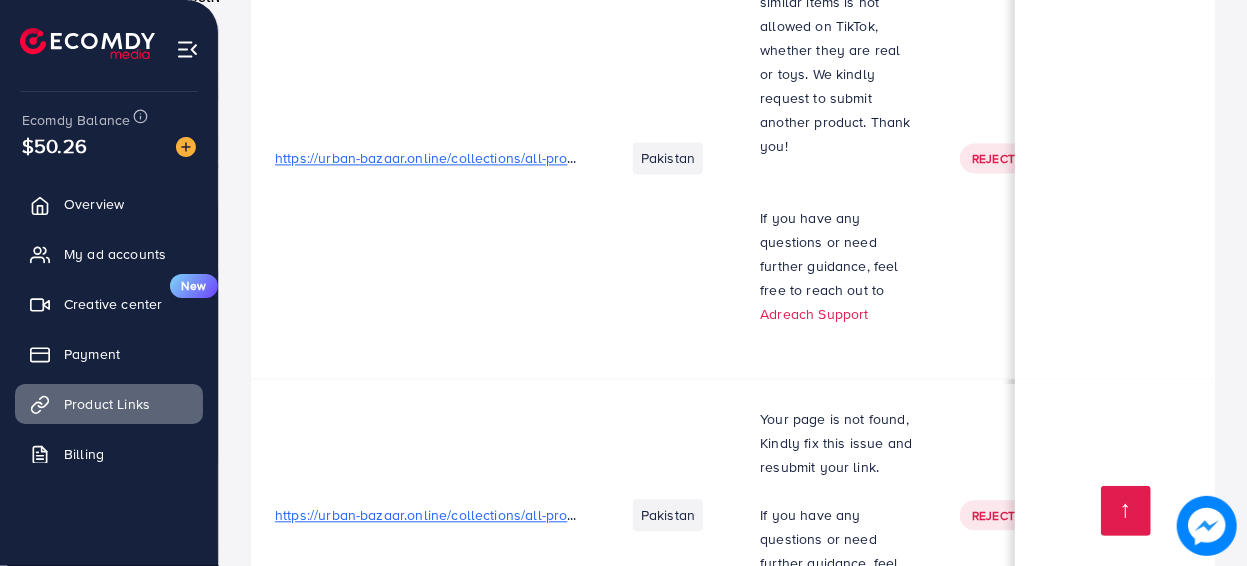 click on "https://urban-bazaar.online/collections/all-products/products/hair-straightener-brush-curling" at bounding box center (569, 515) 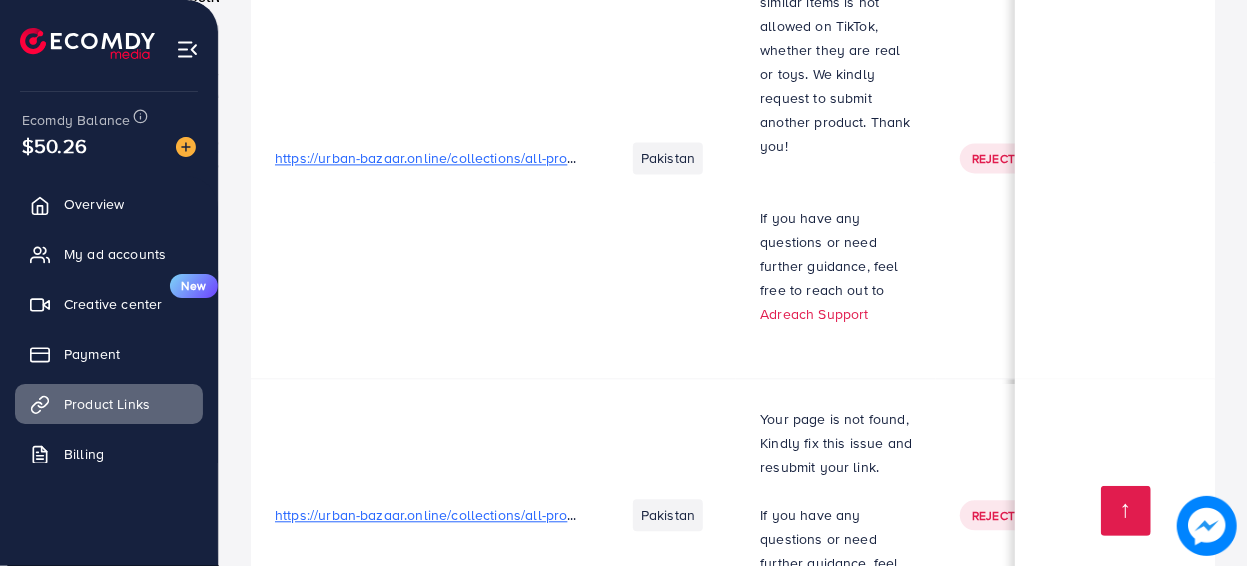 scroll, scrollTop: 0, scrollLeft: 0, axis: both 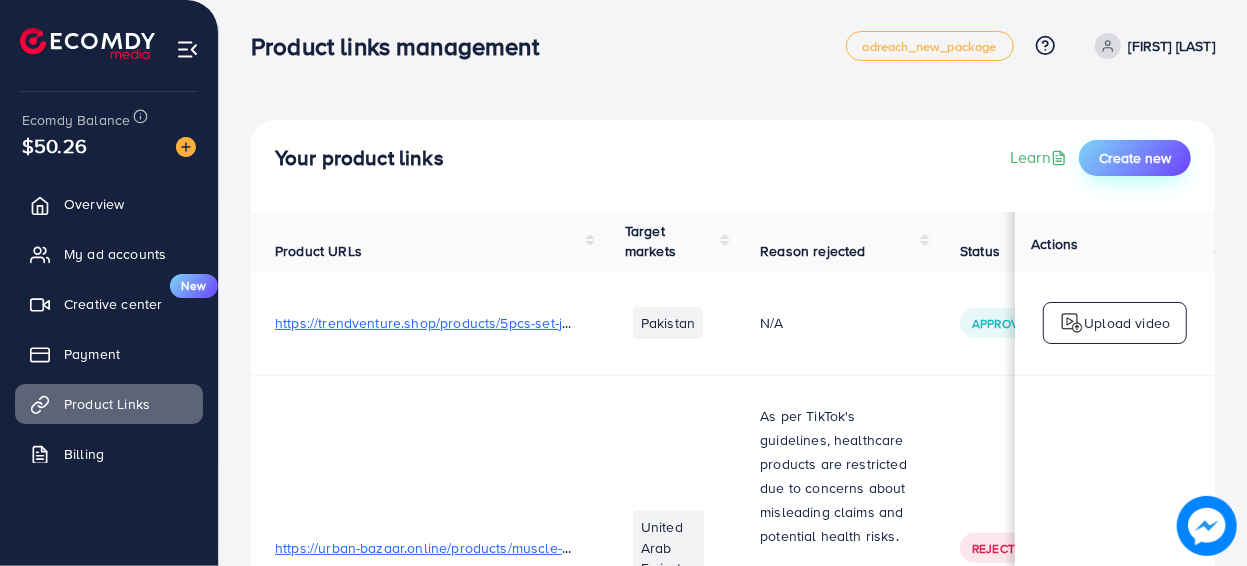 click on "Create new" at bounding box center [1135, 158] 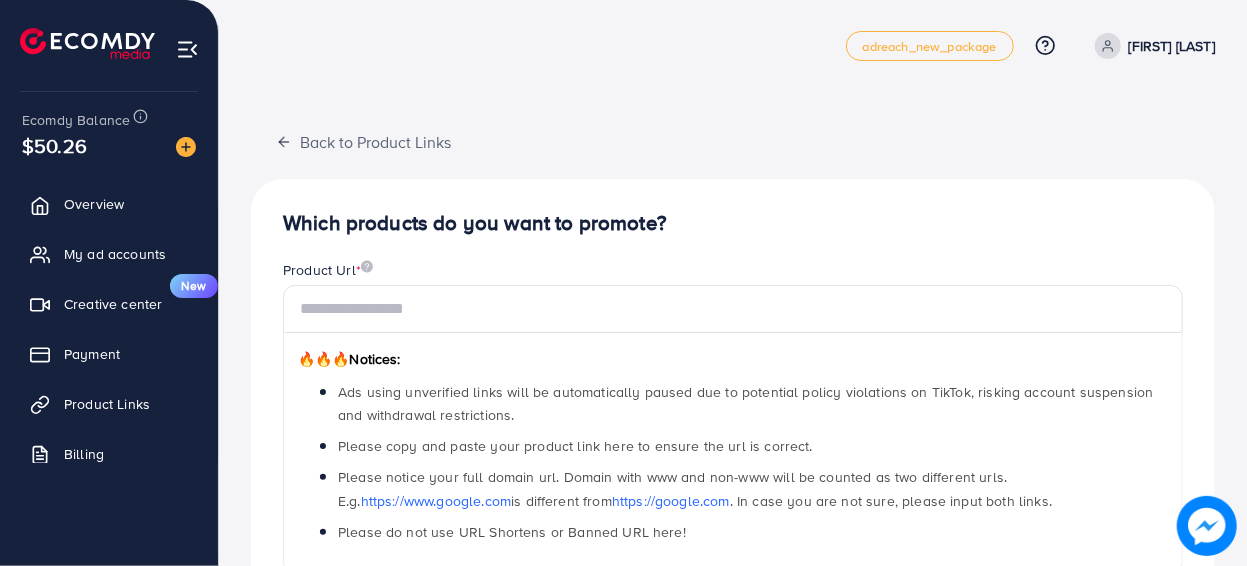 scroll, scrollTop: 0, scrollLeft: 0, axis: both 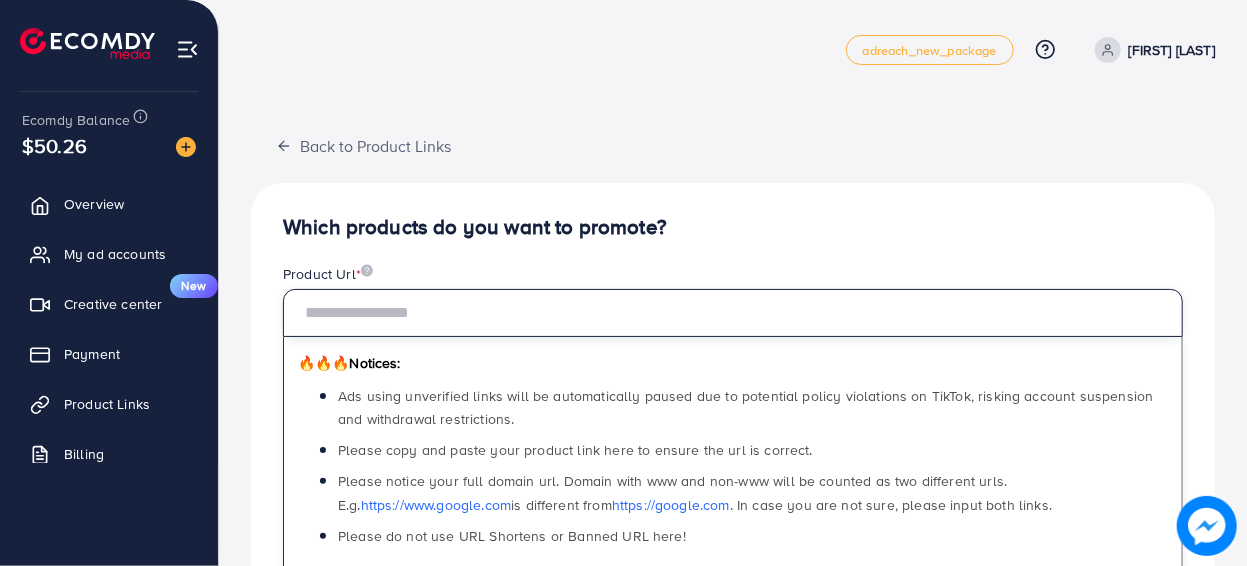 click at bounding box center (733, 313) 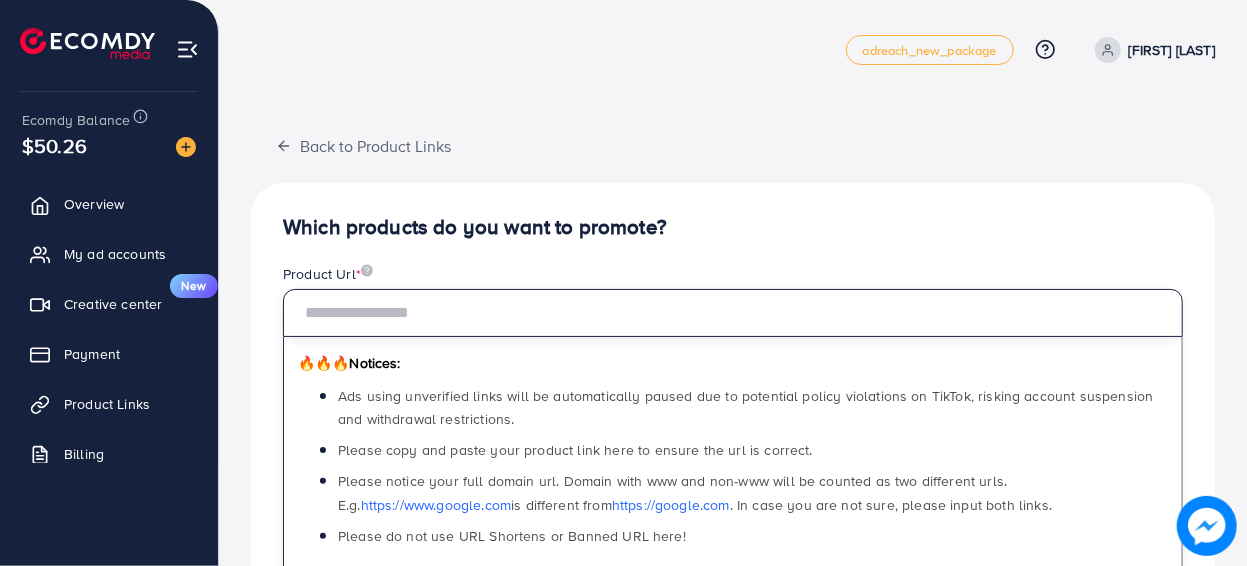 paste on "**********" 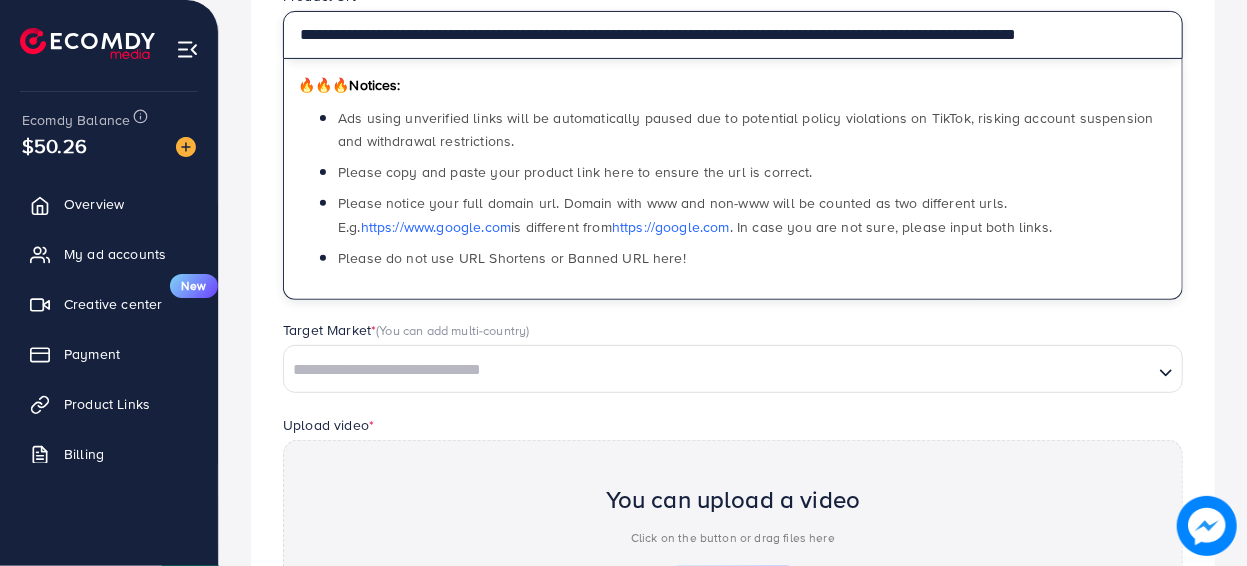 scroll, scrollTop: 378, scrollLeft: 0, axis: vertical 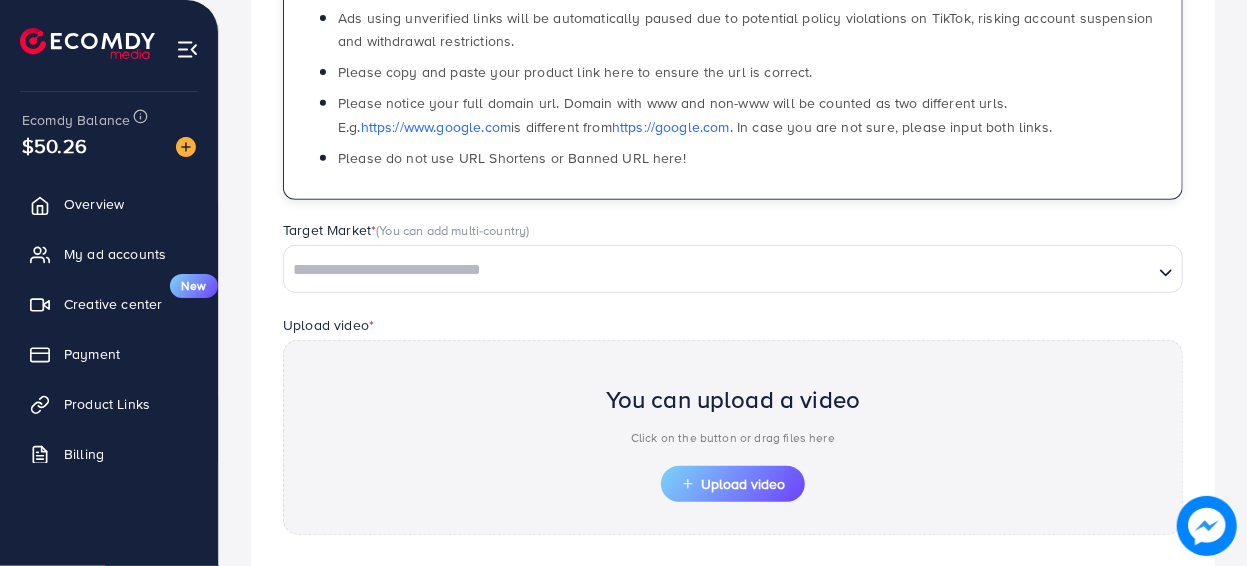 type on "**********" 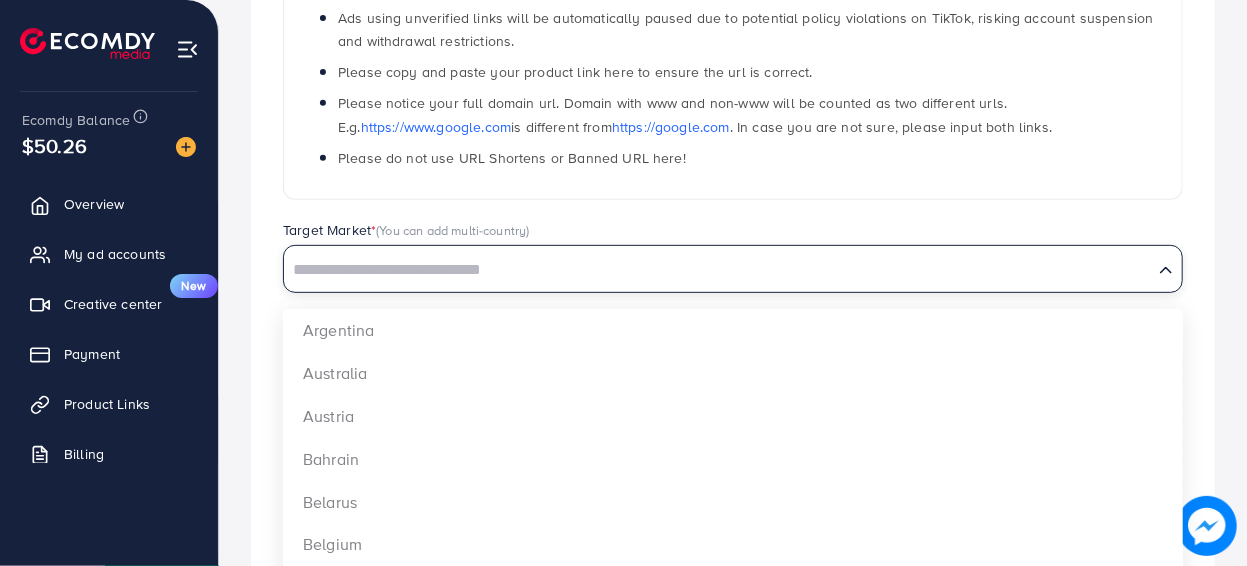 click at bounding box center [718, 270] 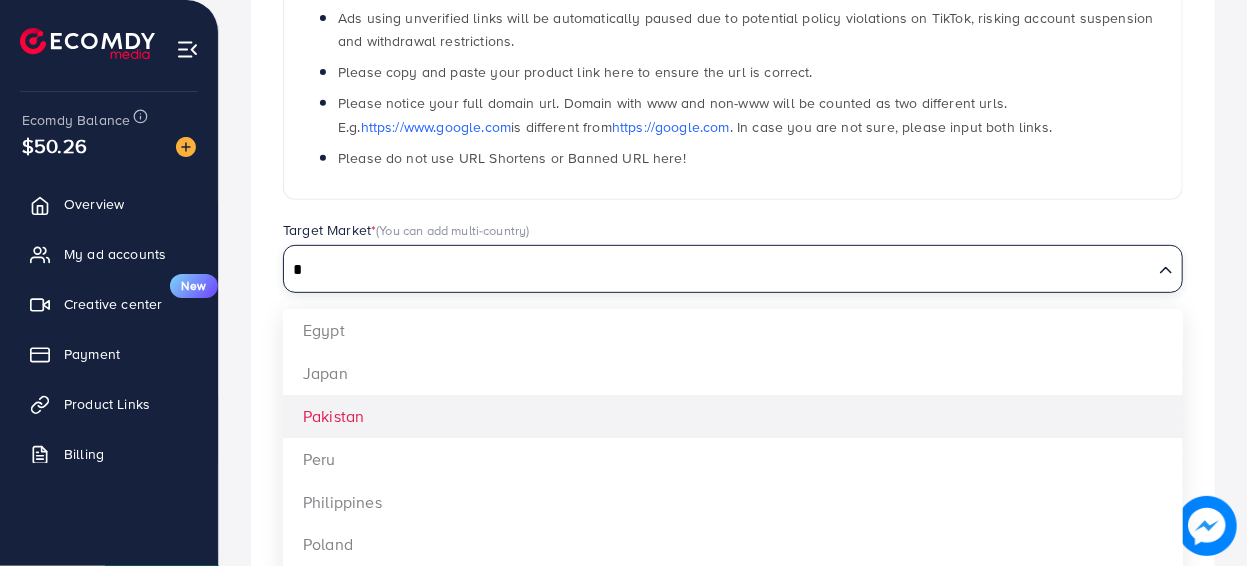 type on "*" 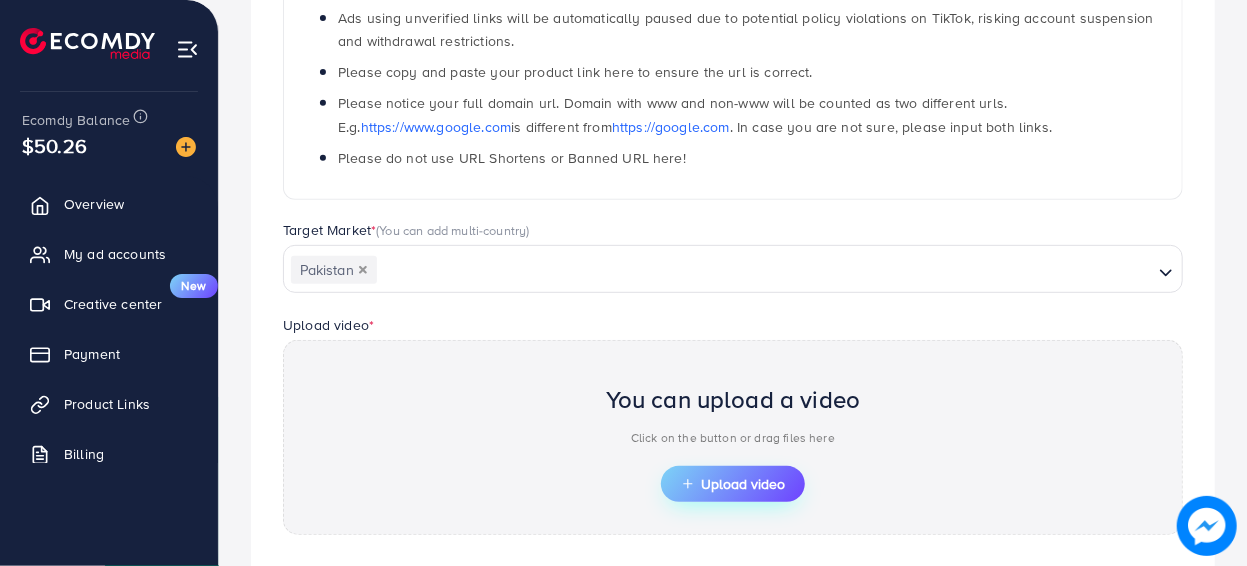 click on "Upload video" at bounding box center [733, 484] 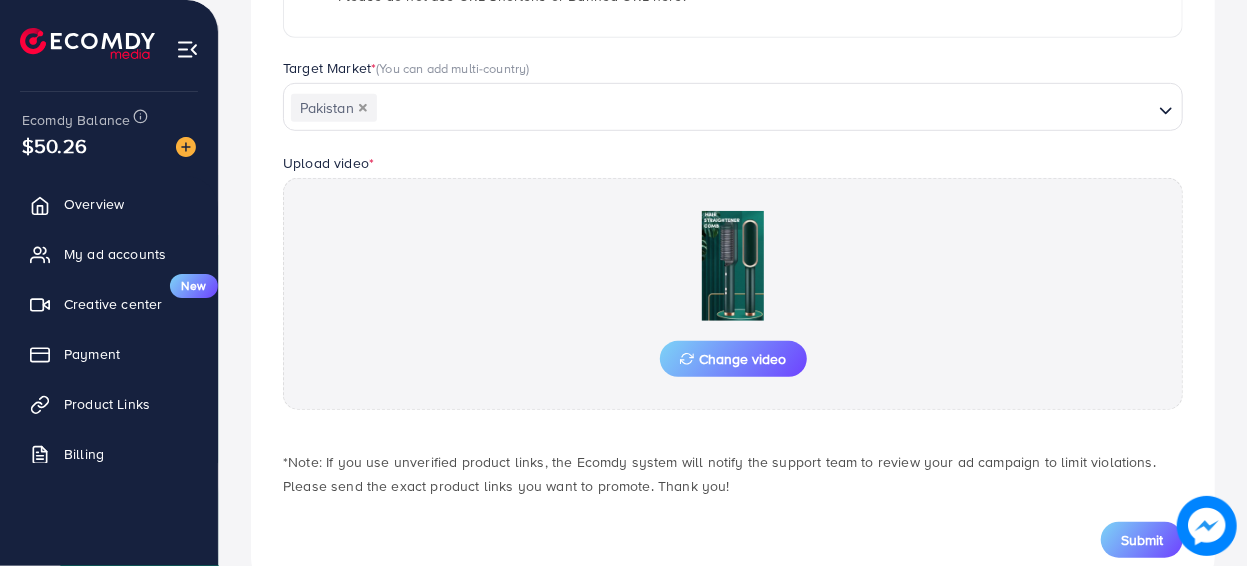 scroll, scrollTop: 593, scrollLeft: 0, axis: vertical 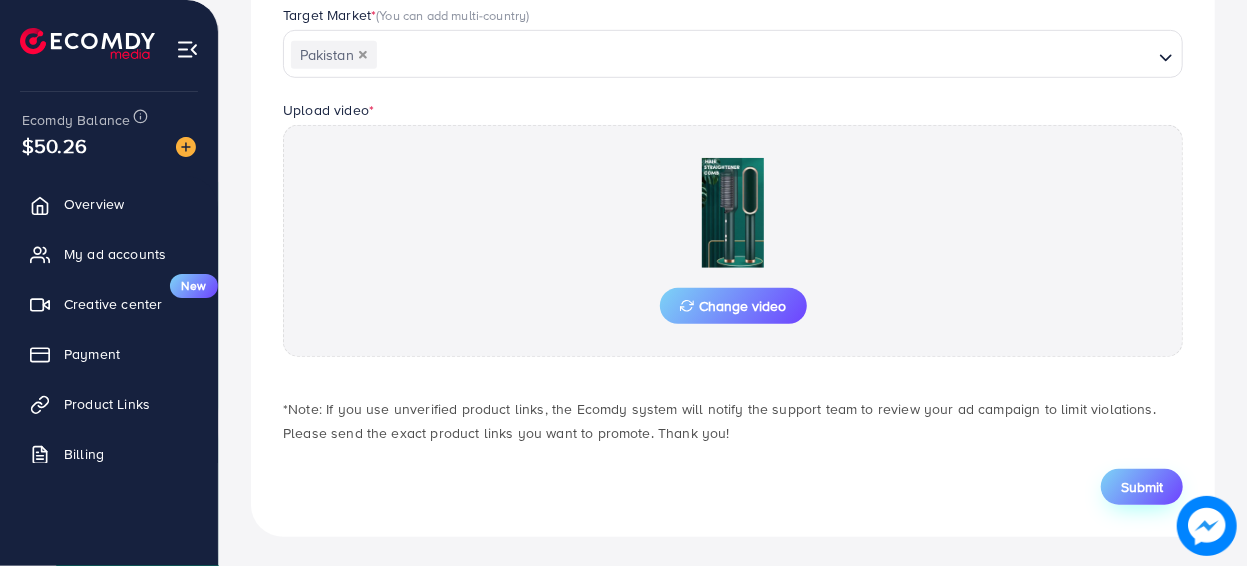 click on "Submit" at bounding box center (1142, 487) 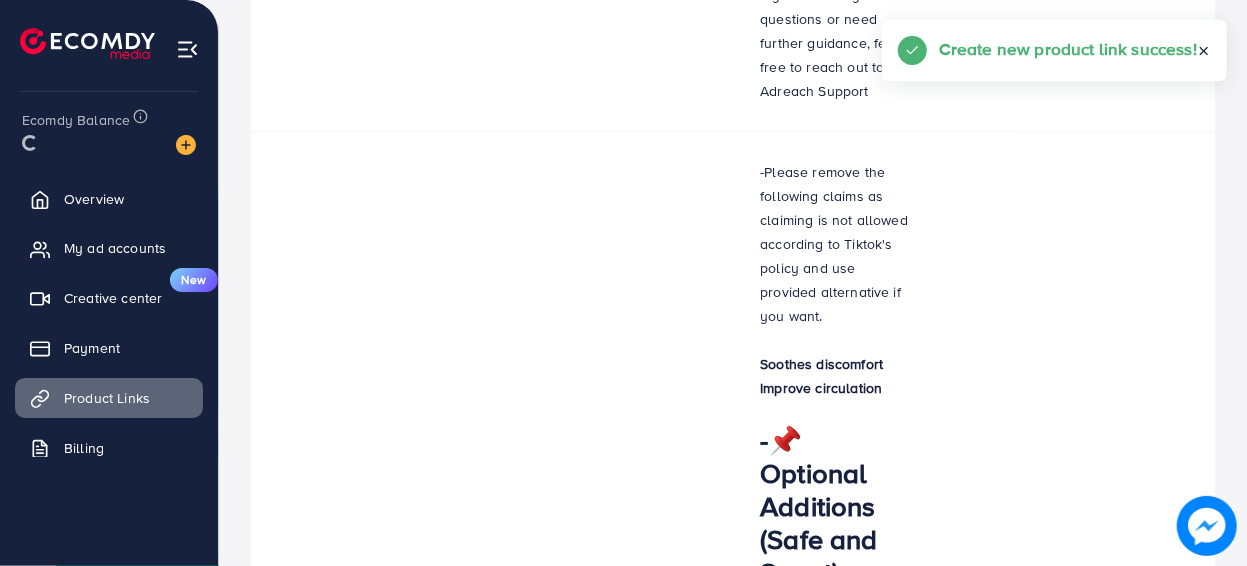 scroll, scrollTop: 0, scrollLeft: 0, axis: both 